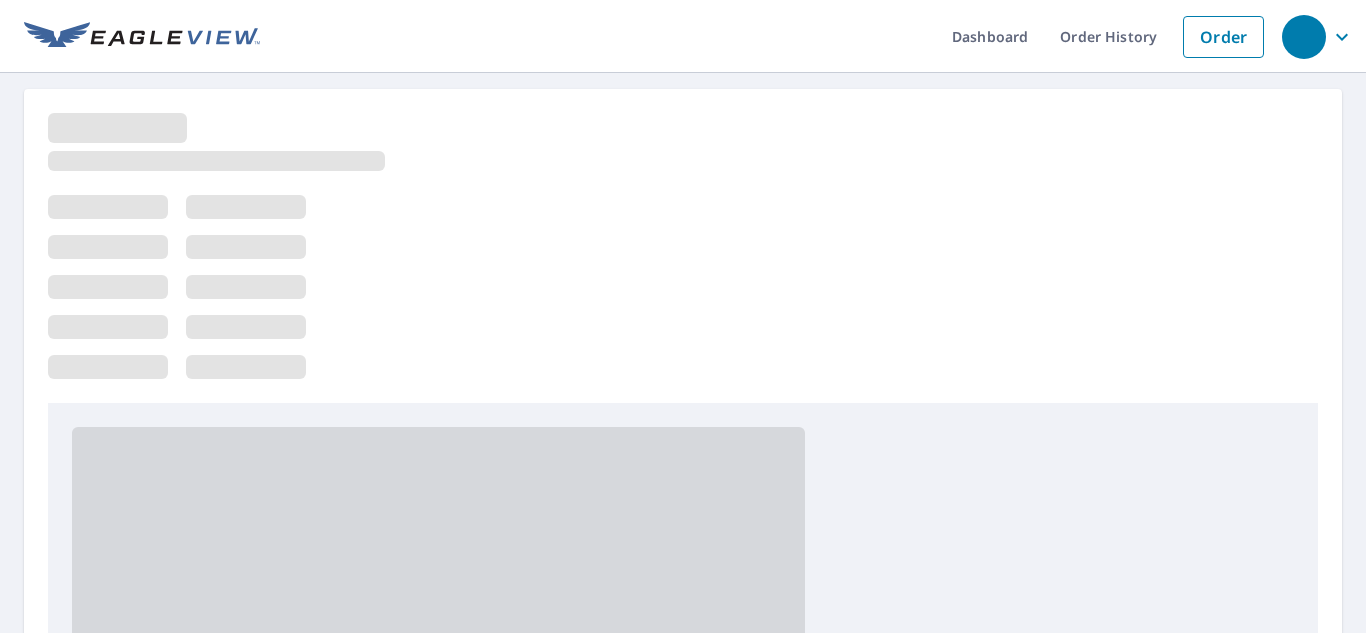 scroll, scrollTop: 0, scrollLeft: 0, axis: both 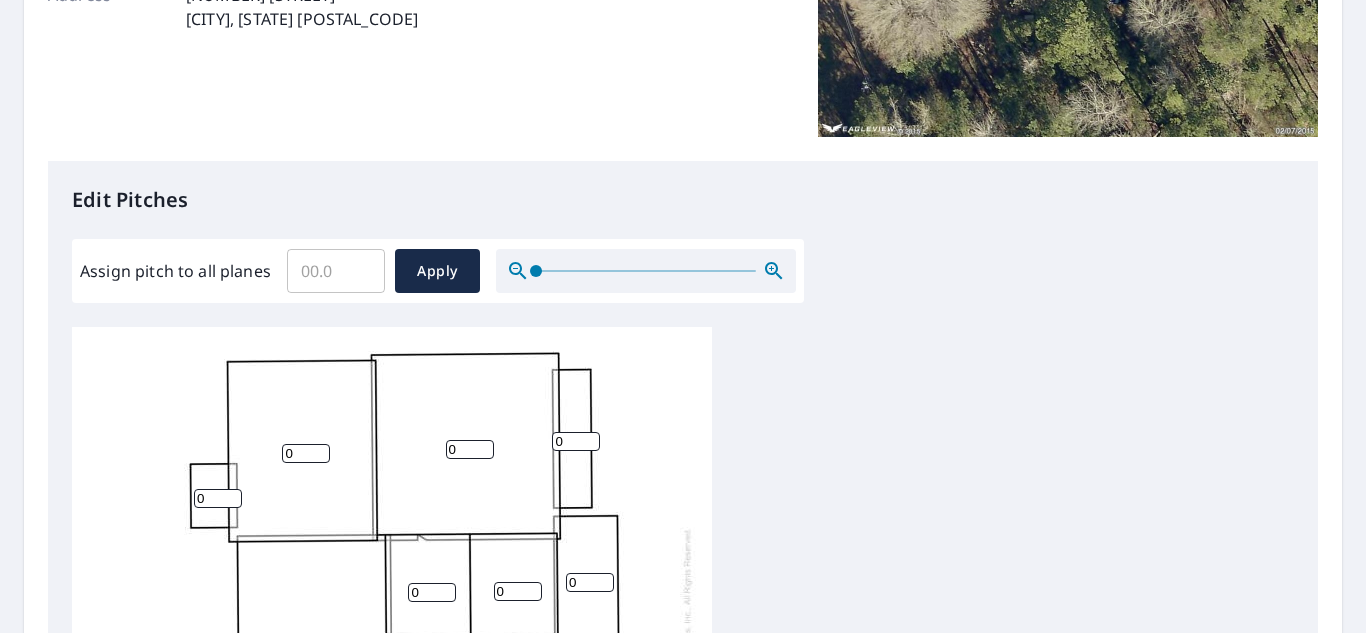 click on "0" at bounding box center (306, 453) 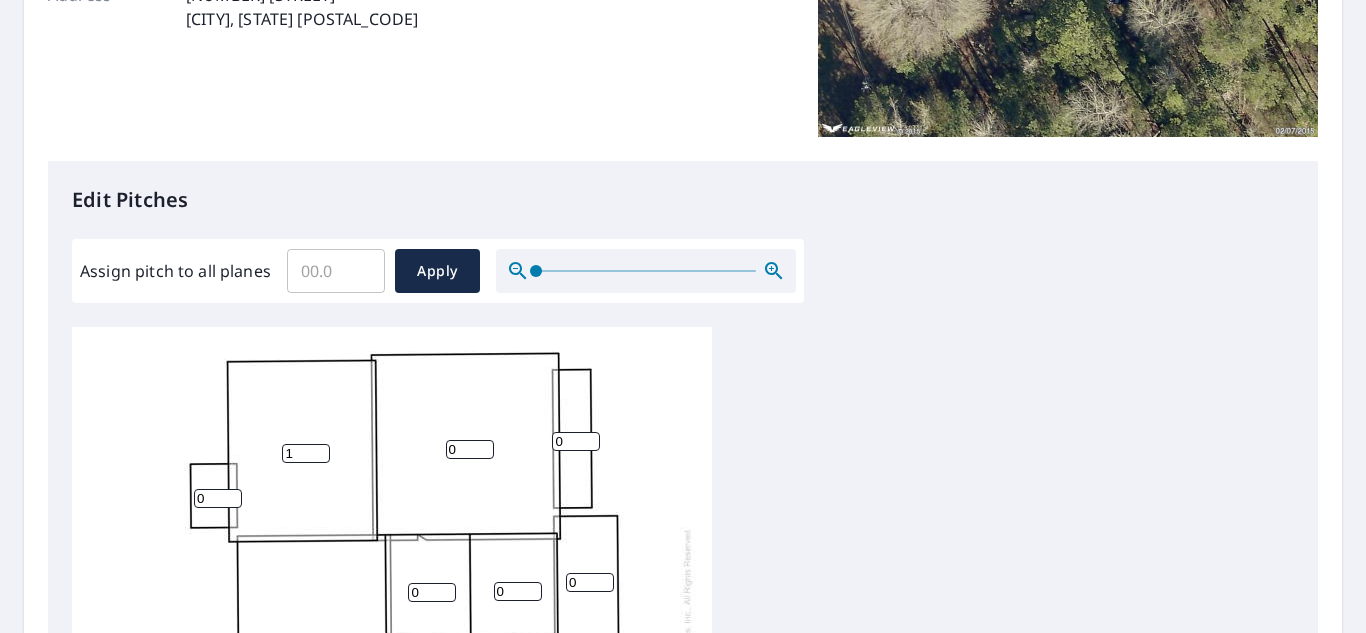 click on "1" at bounding box center (306, 453) 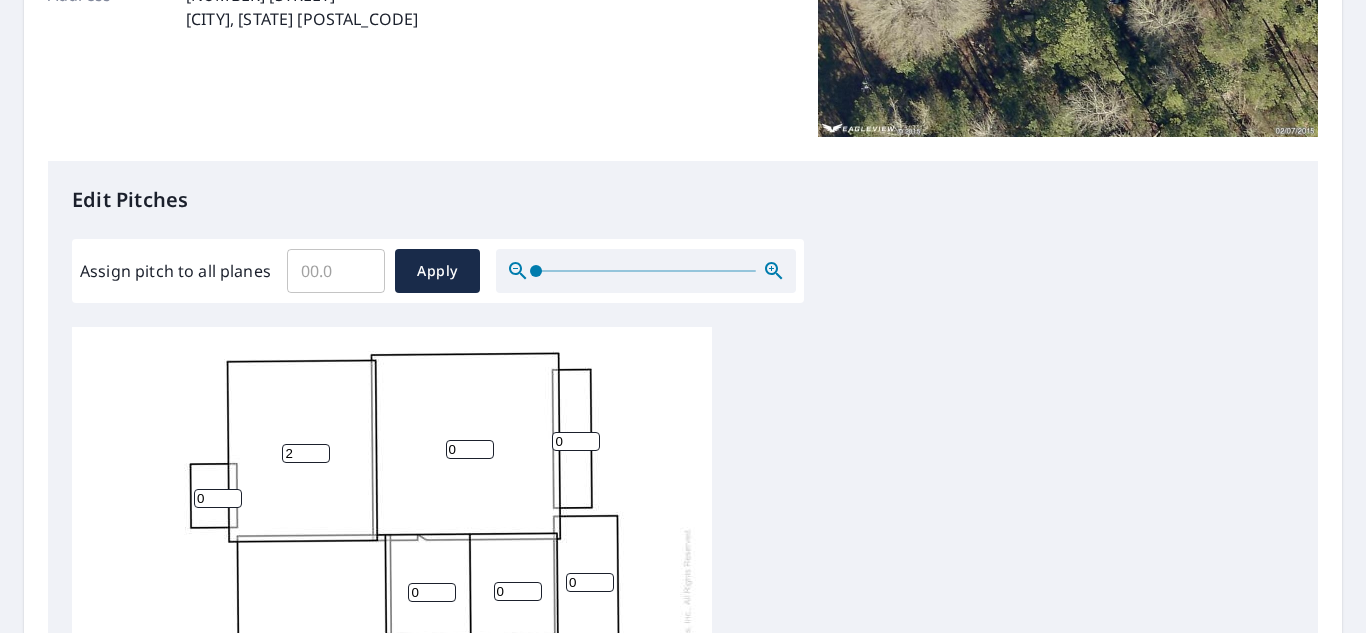 click on "2" at bounding box center [306, 453] 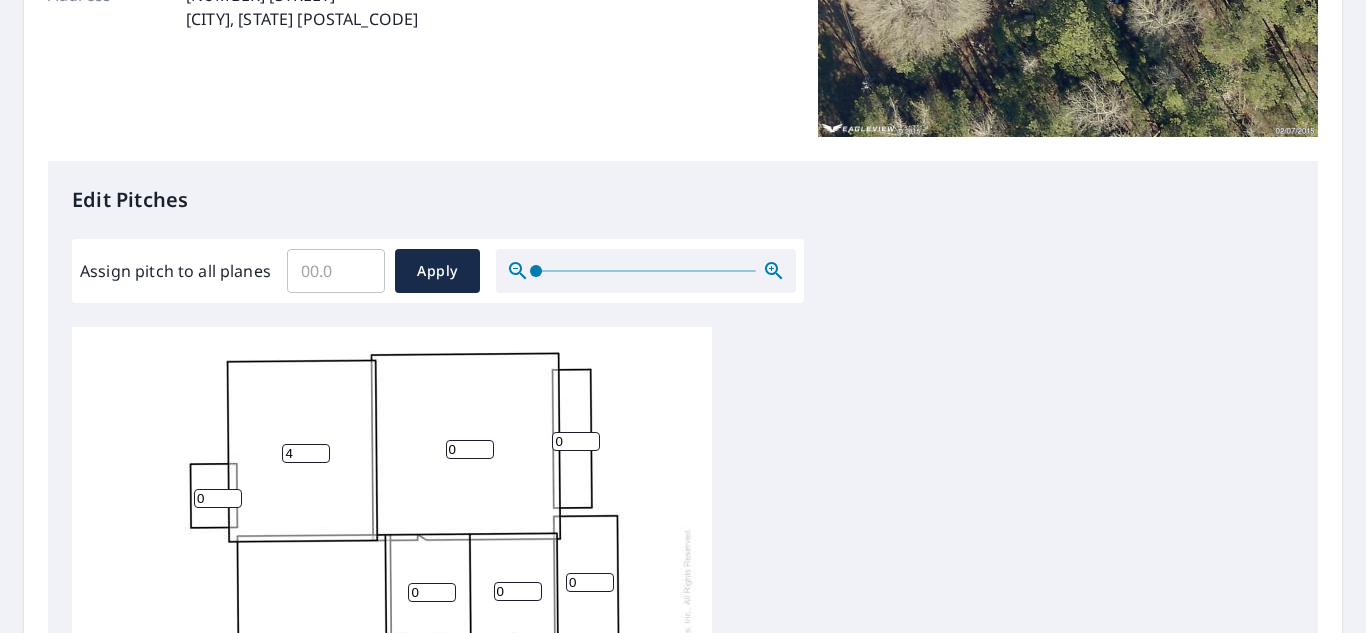 click on "4" at bounding box center [306, 453] 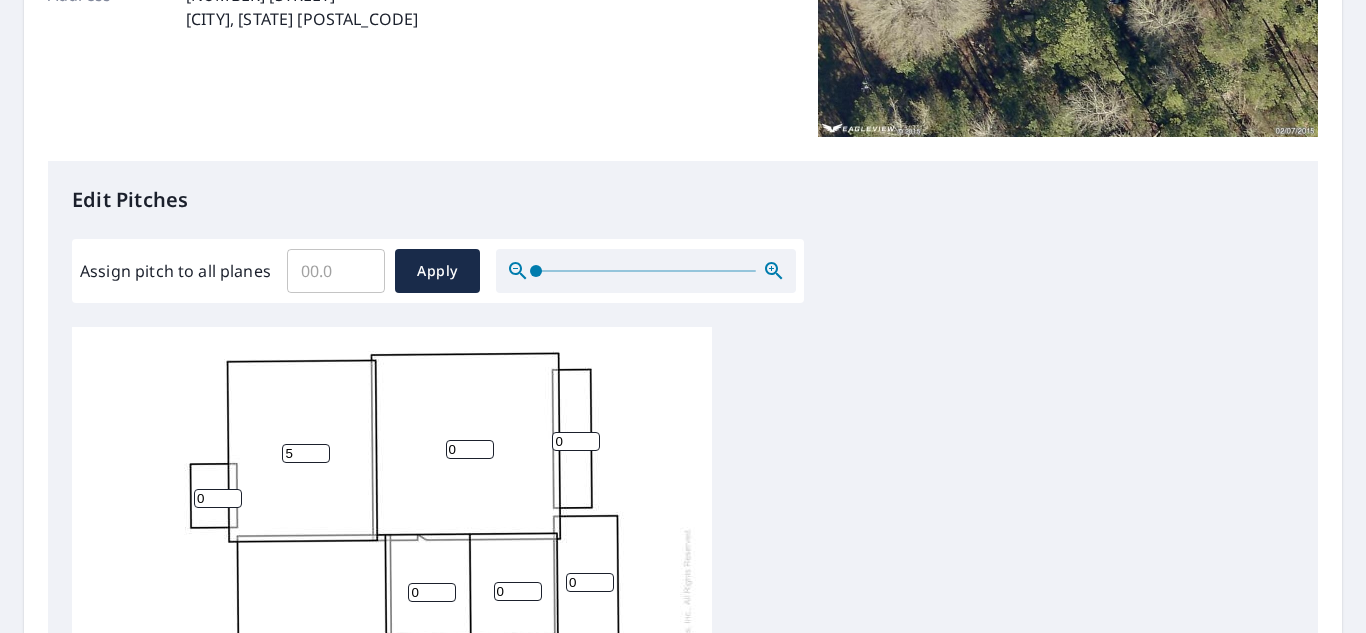 type on "6" 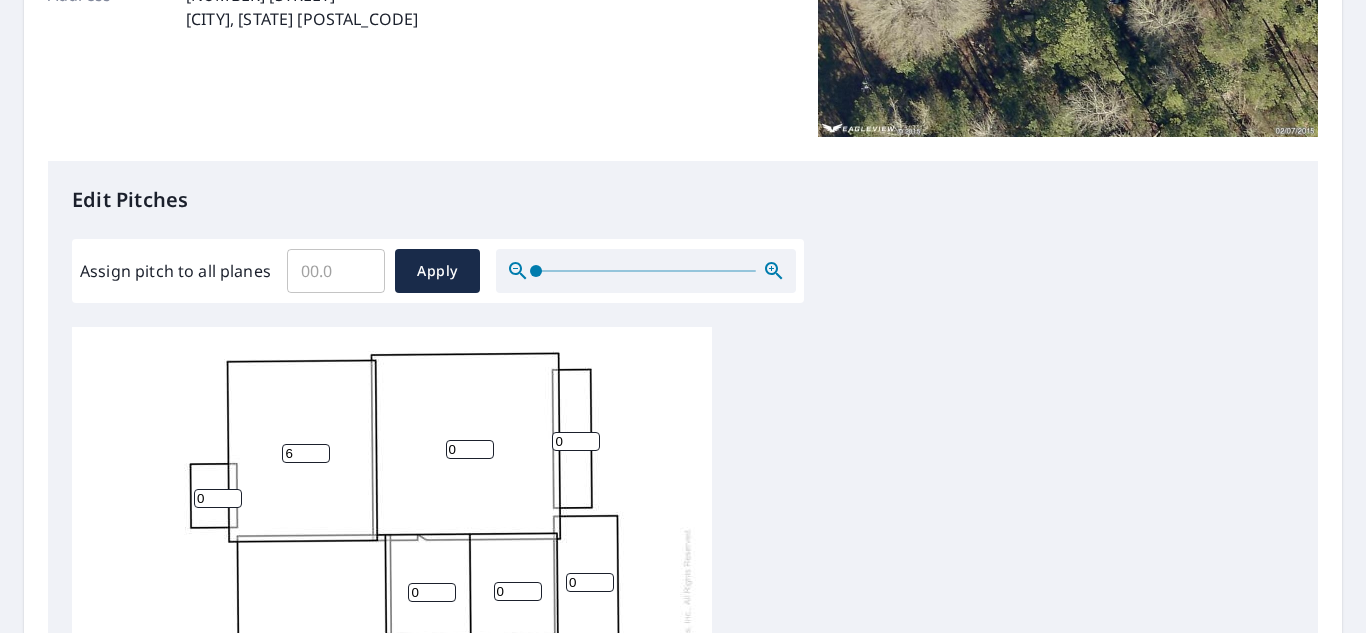 click on "0" at bounding box center [470, 449] 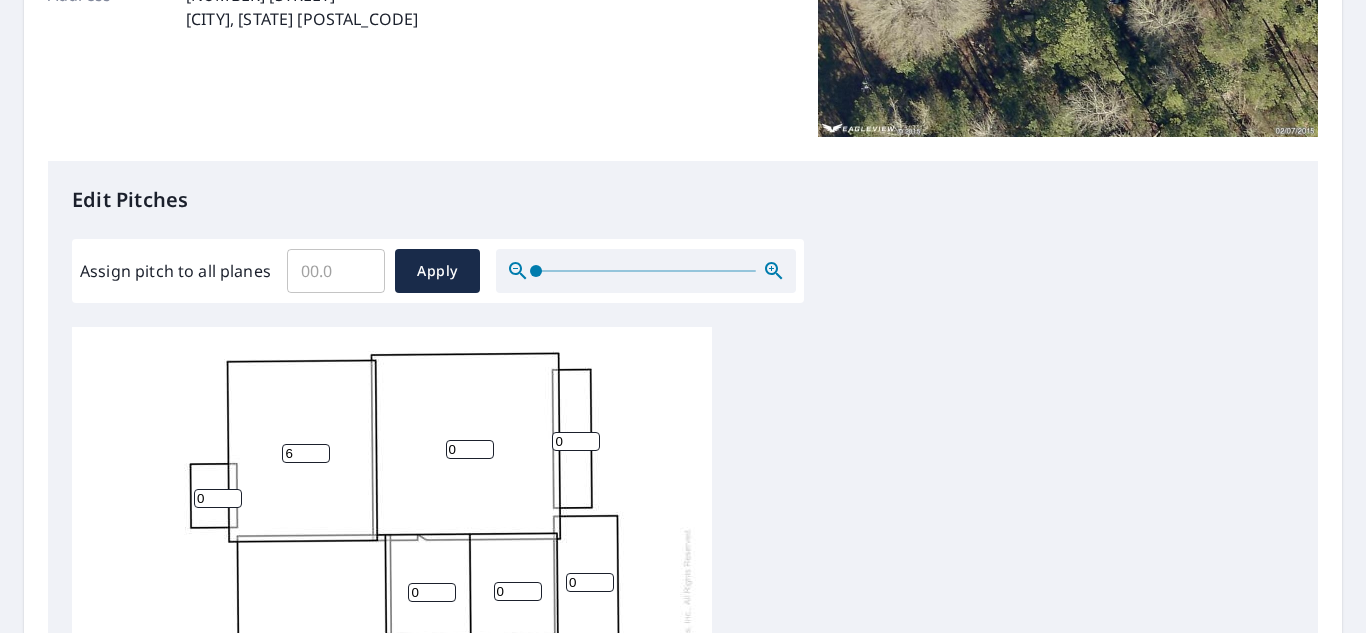 click on "0" at bounding box center [470, 449] 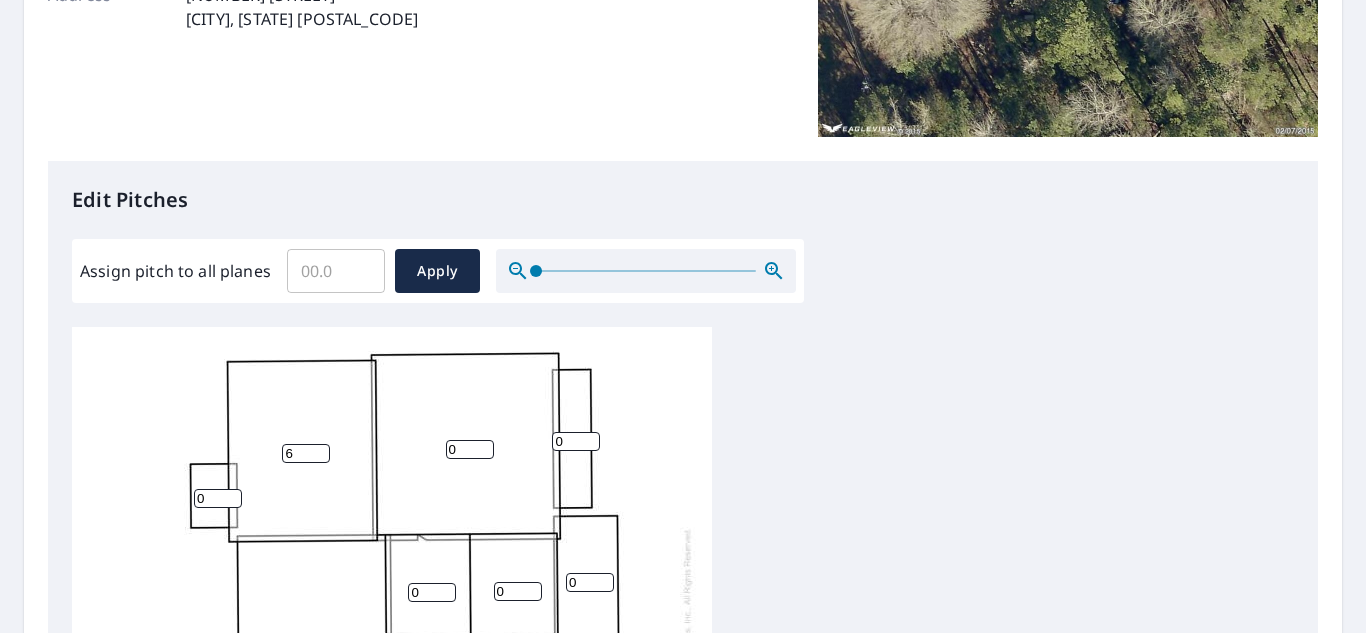 click on "0" at bounding box center (470, 449) 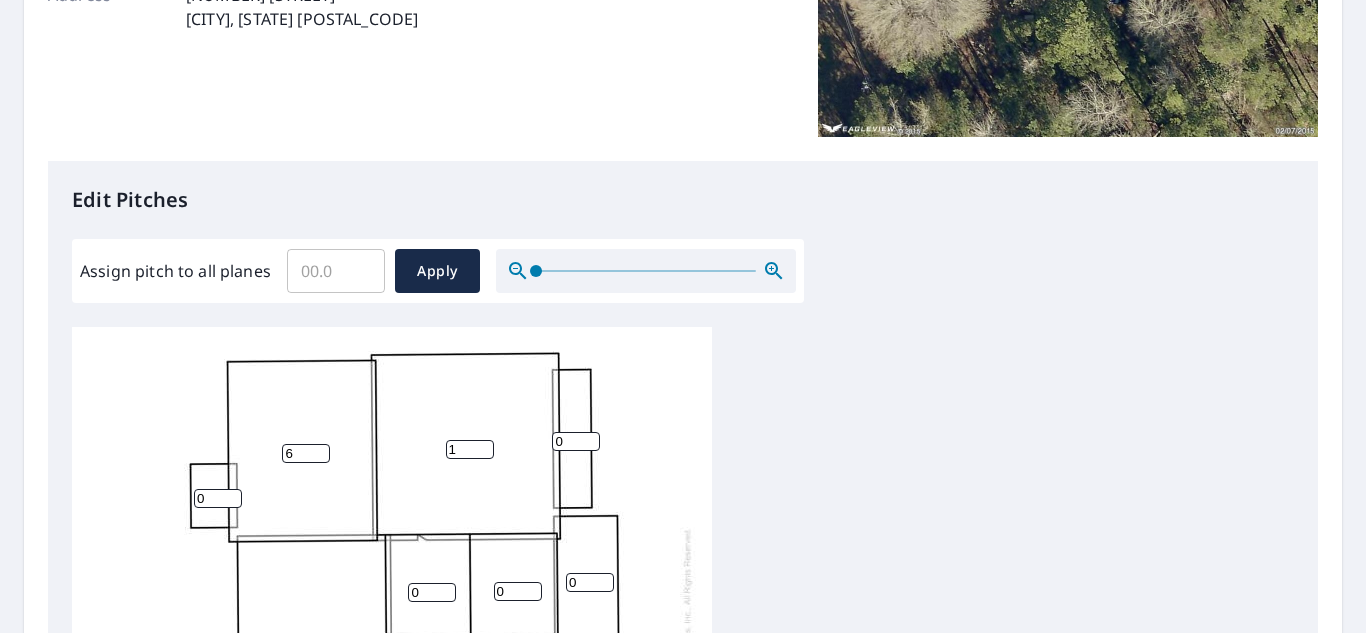 click on "1" at bounding box center [470, 449] 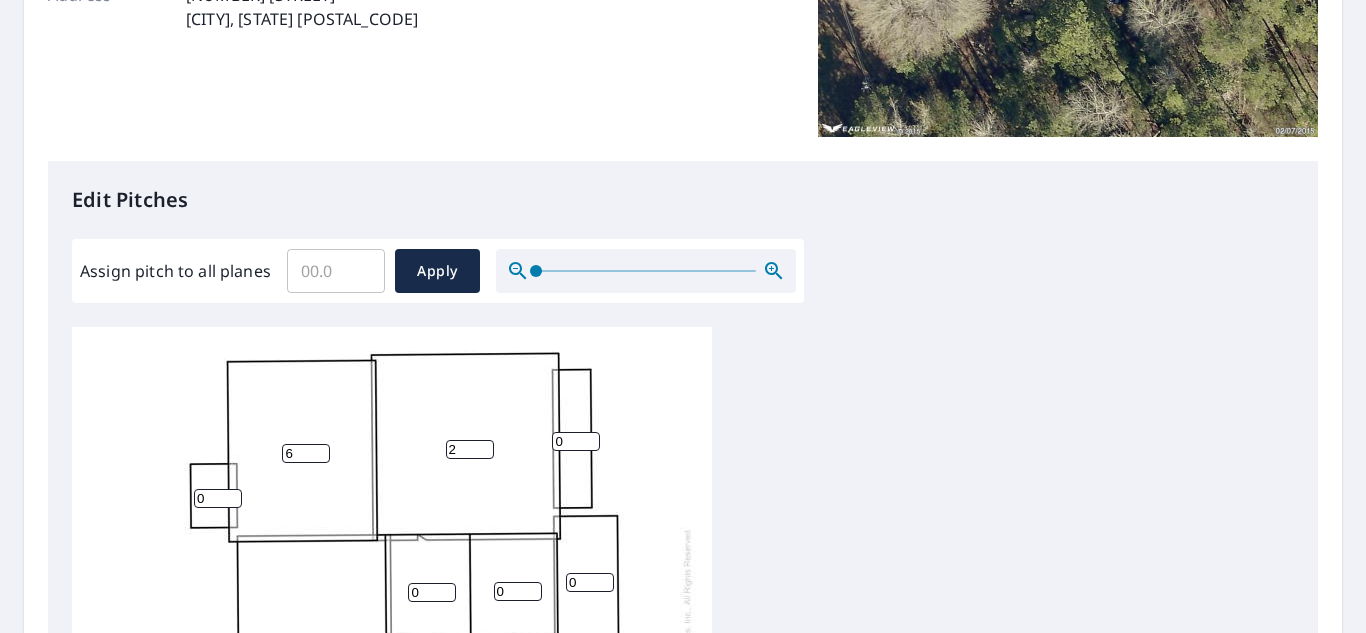 click on "2" at bounding box center [470, 449] 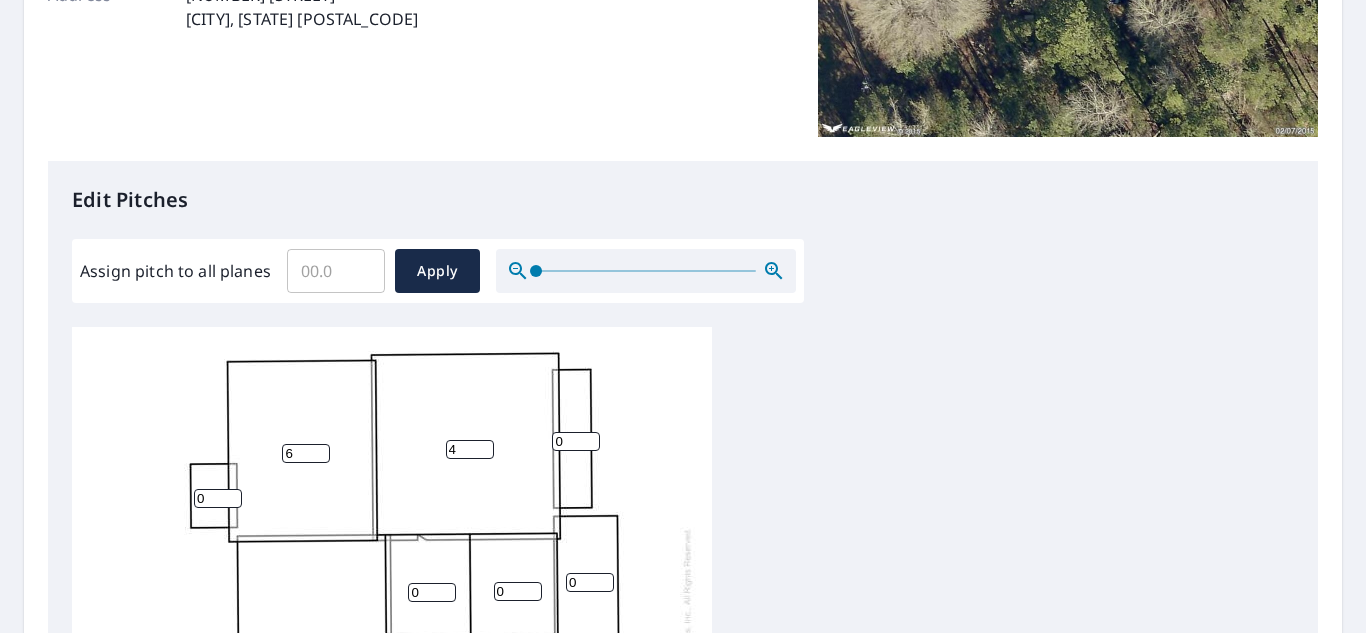 click on "4" at bounding box center (470, 449) 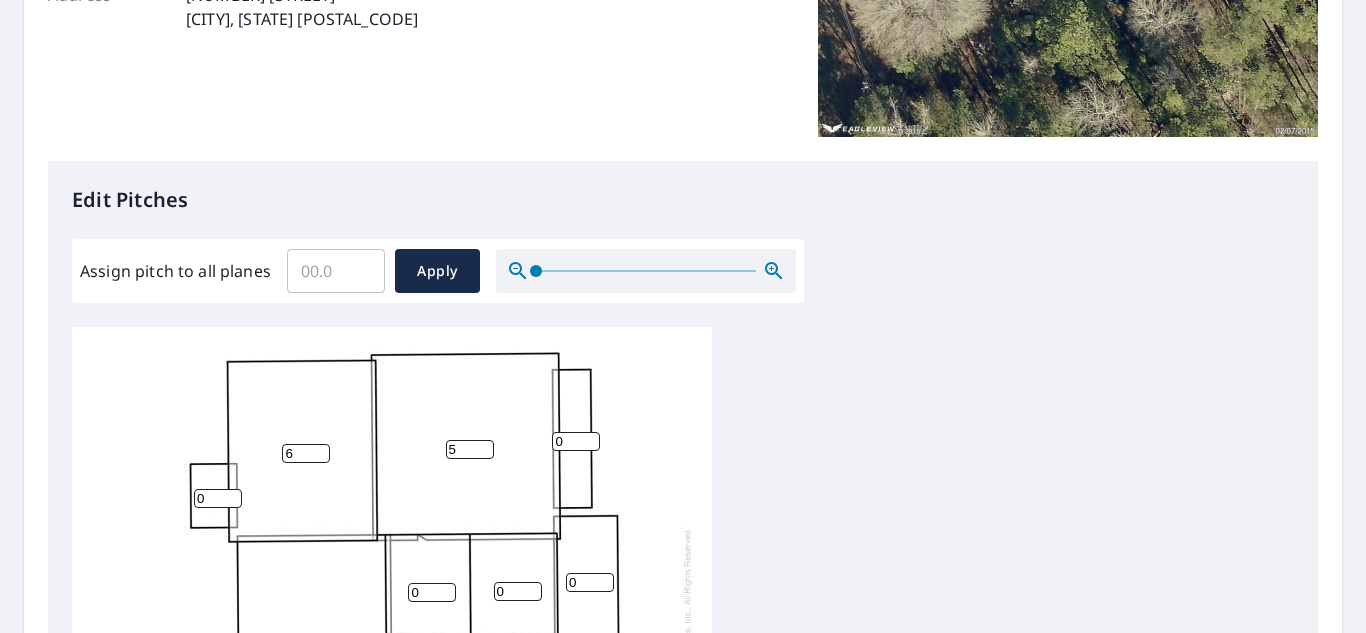 click on "5" at bounding box center (470, 449) 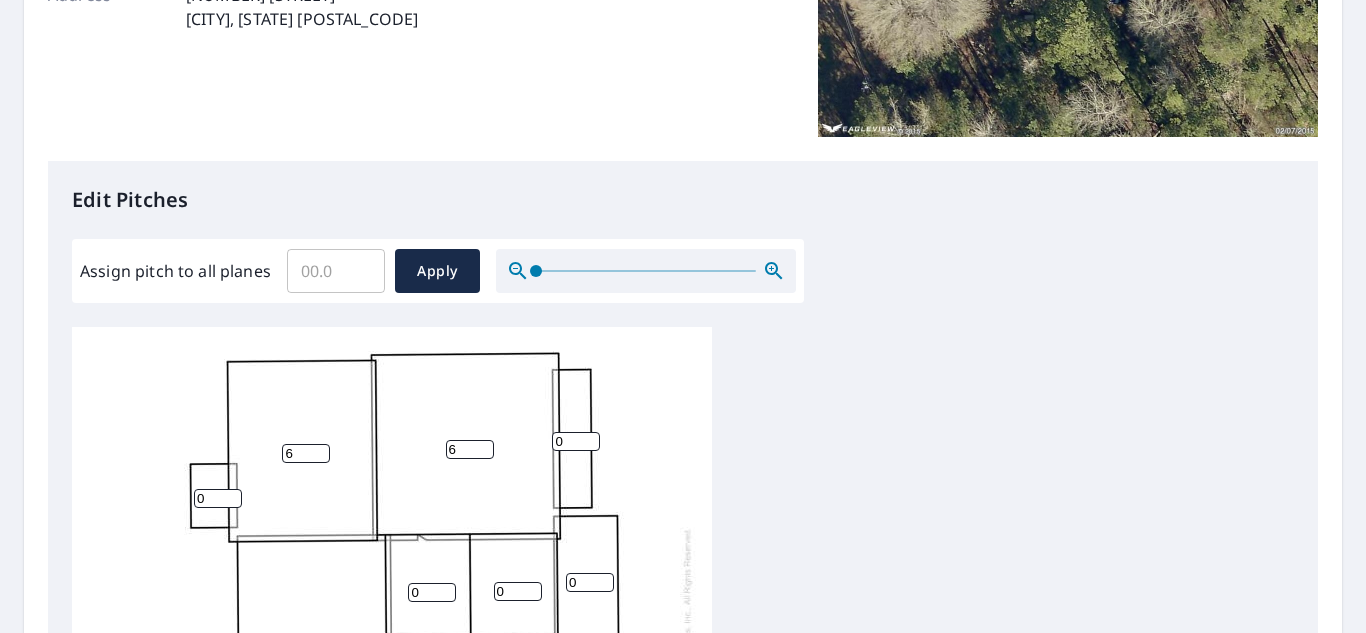 type on "6" 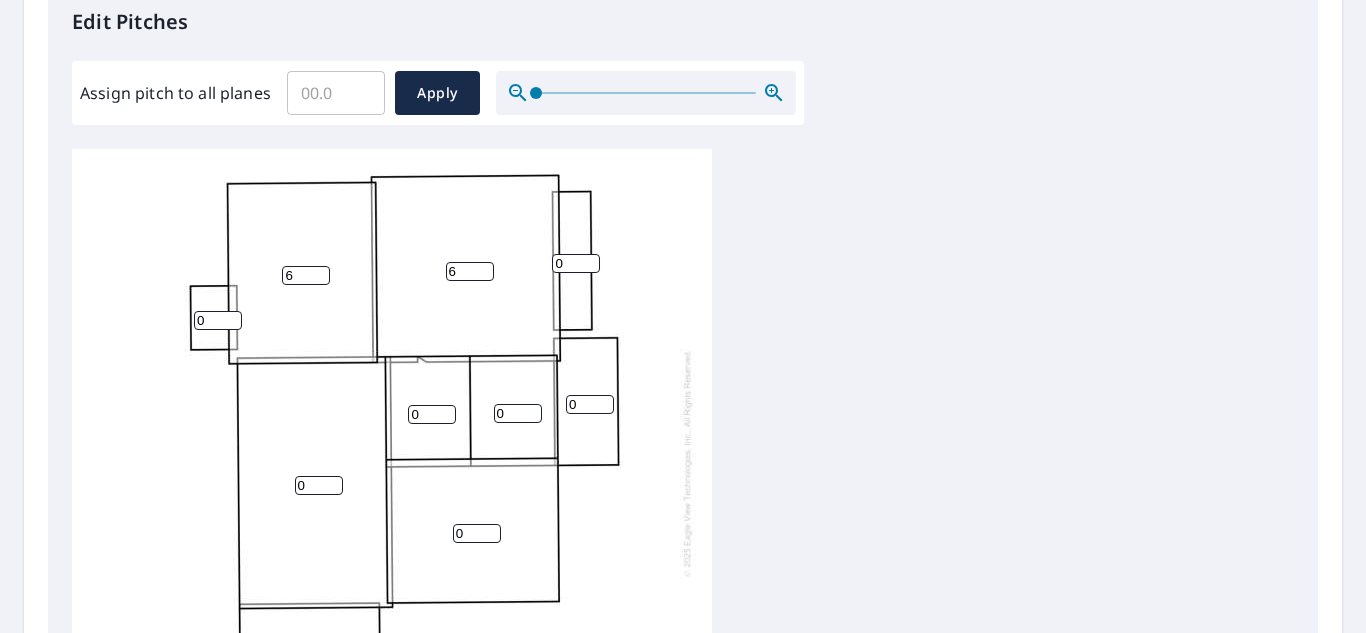 scroll, scrollTop: 574, scrollLeft: 0, axis: vertical 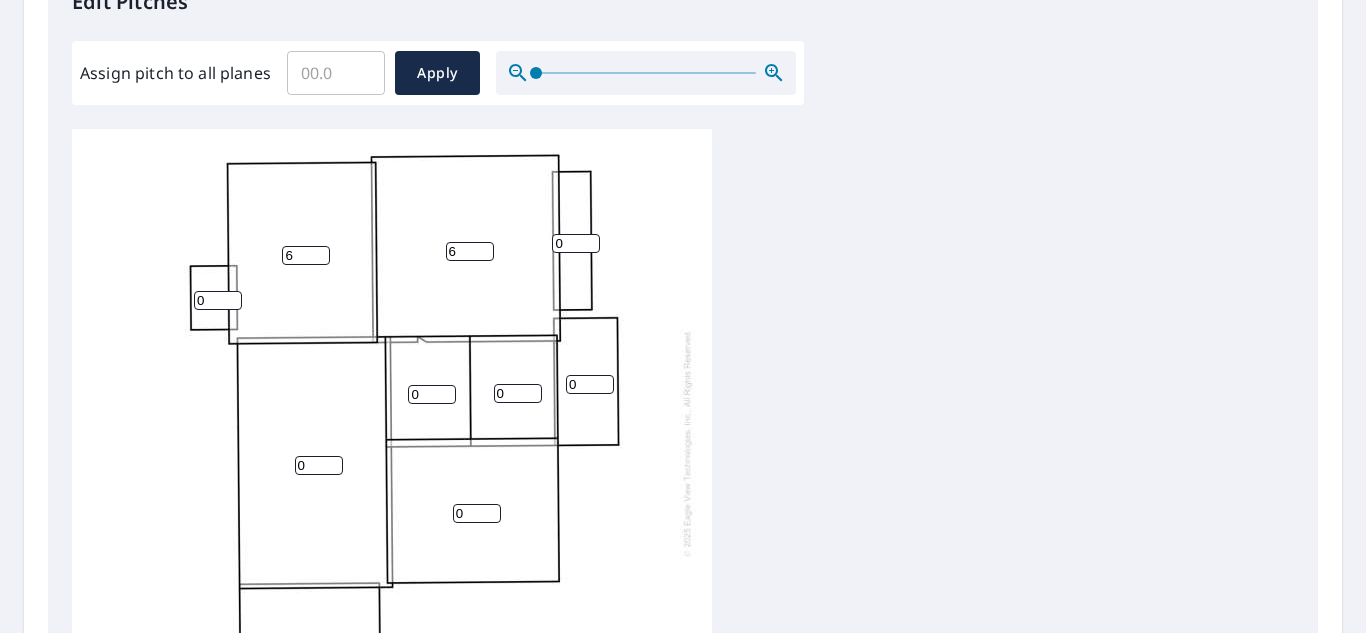 click on "0" at bounding box center [576, 243] 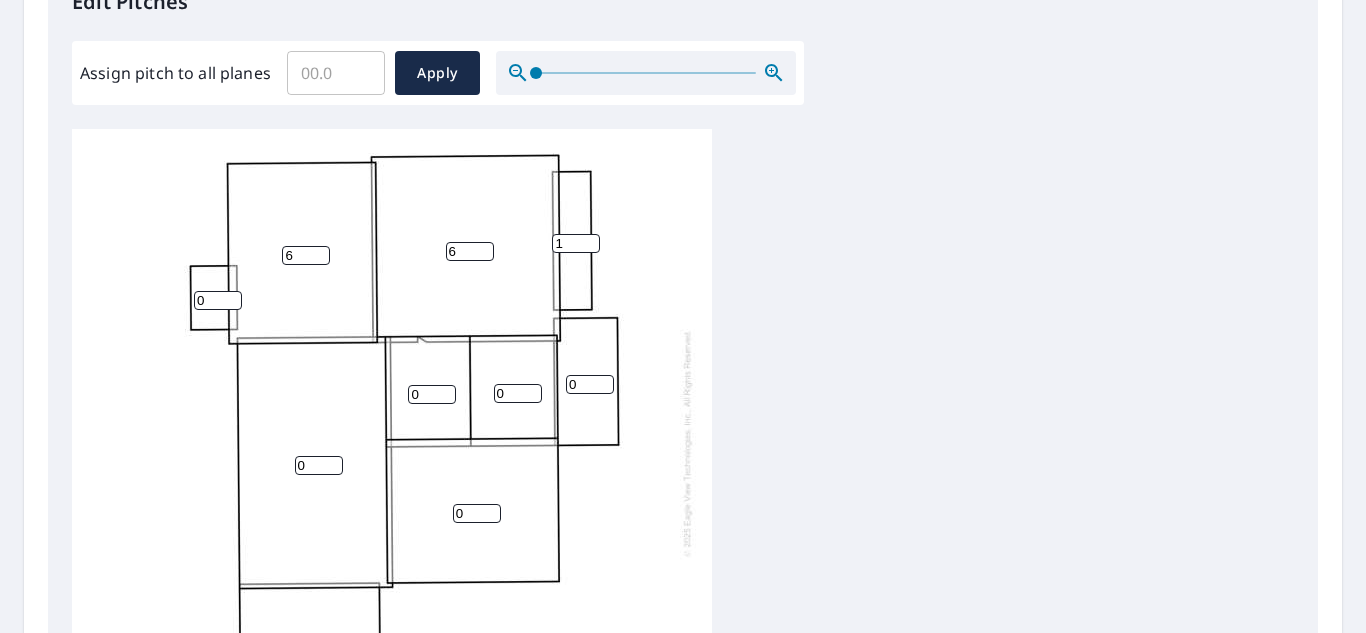 click on "1" at bounding box center (576, 243) 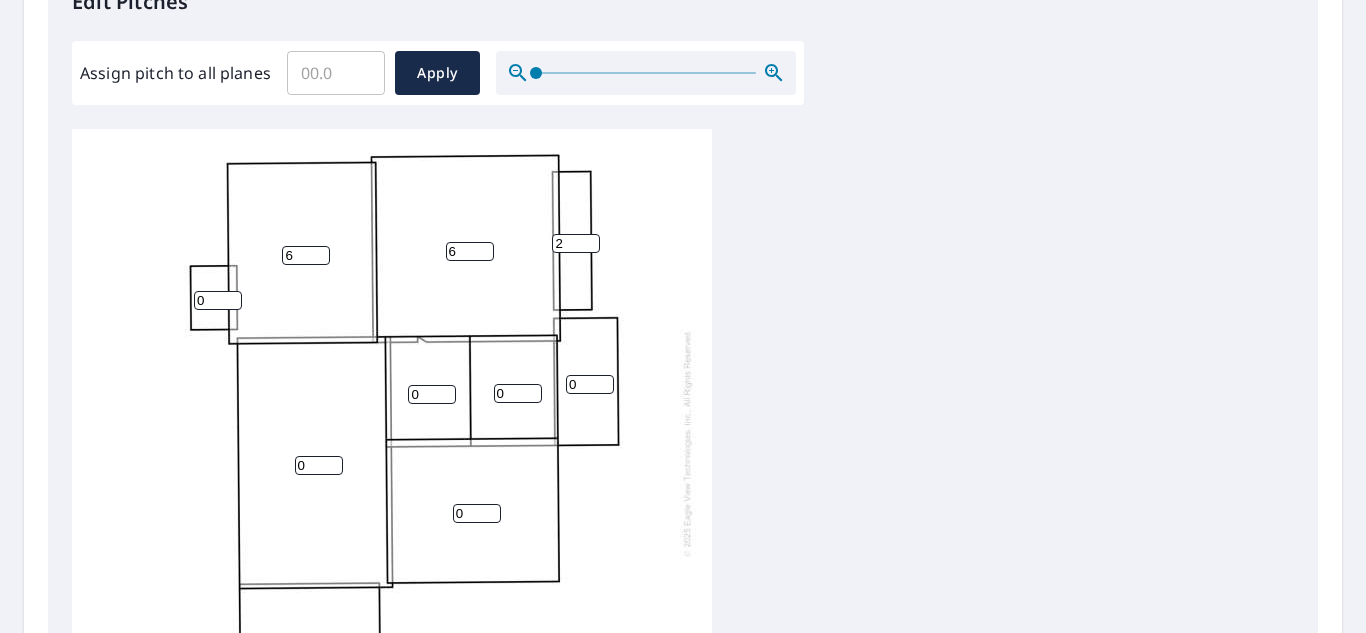 click on "3" at bounding box center (576, 243) 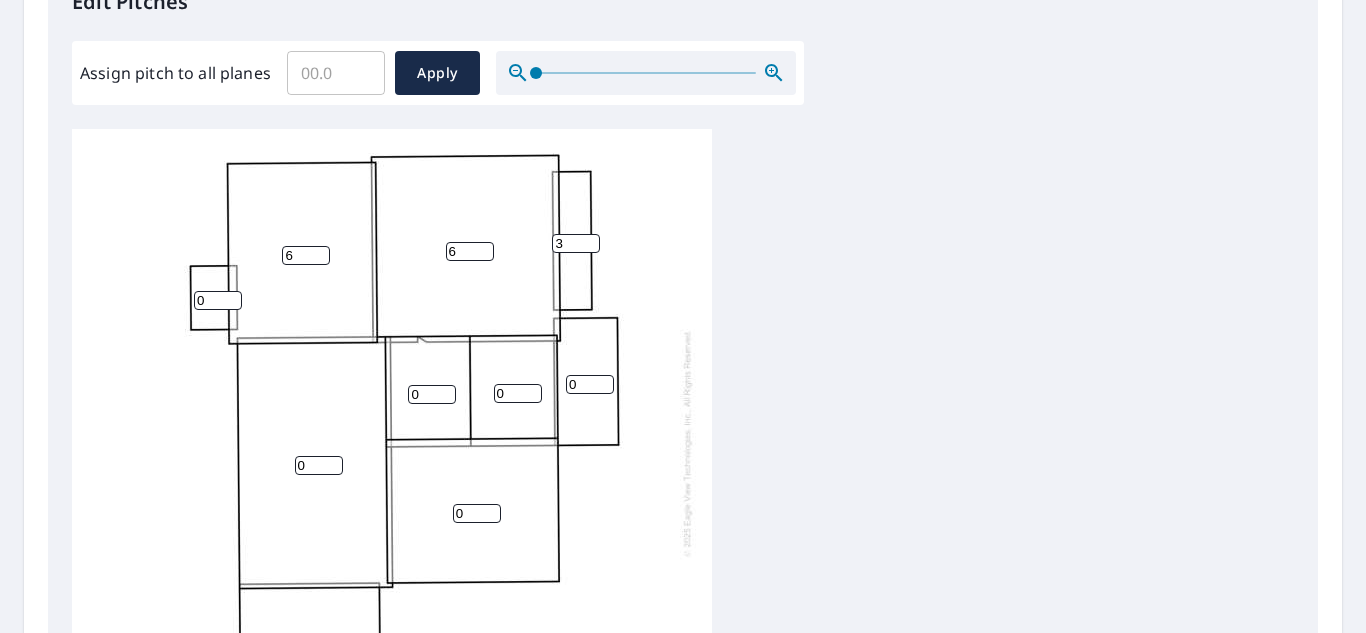 type on "4" 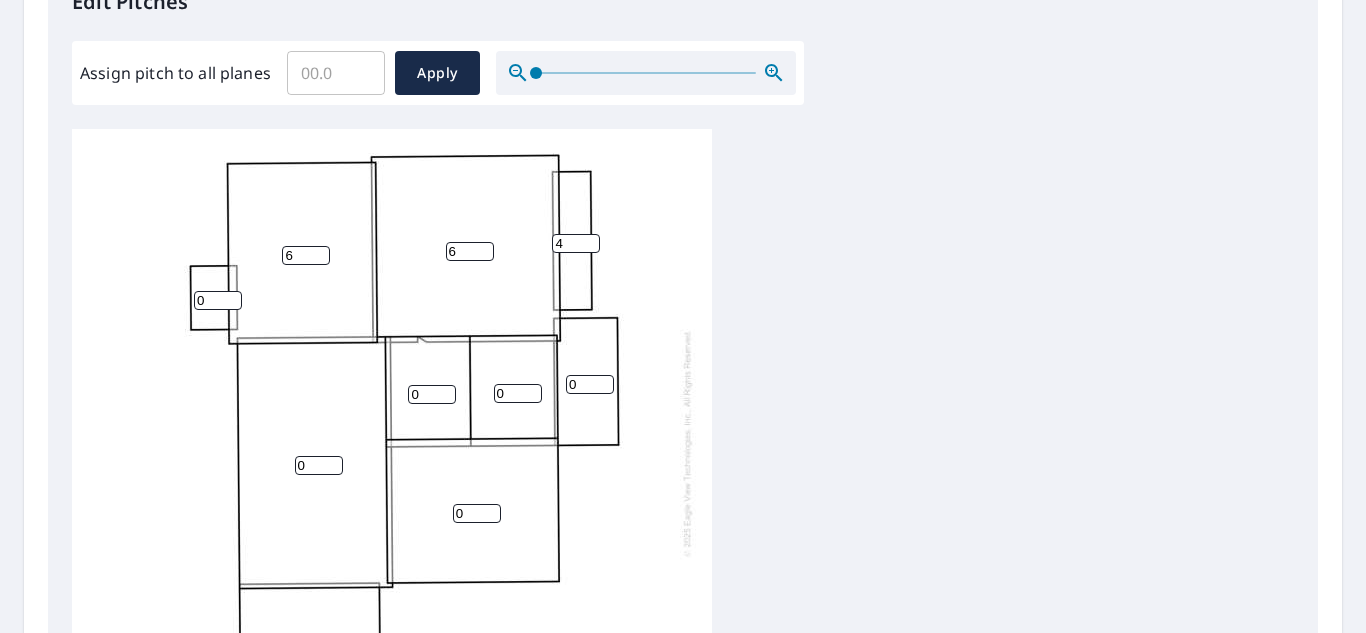 click on "4" at bounding box center (576, 243) 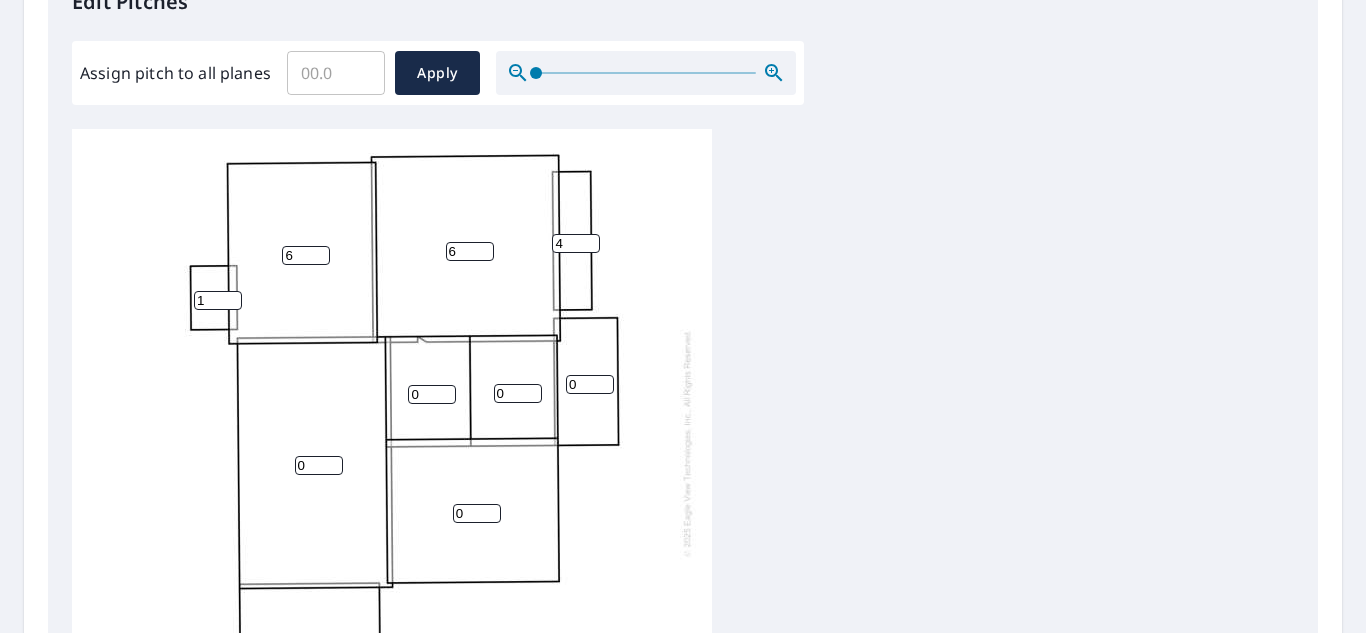 click on "1" at bounding box center (218, 300) 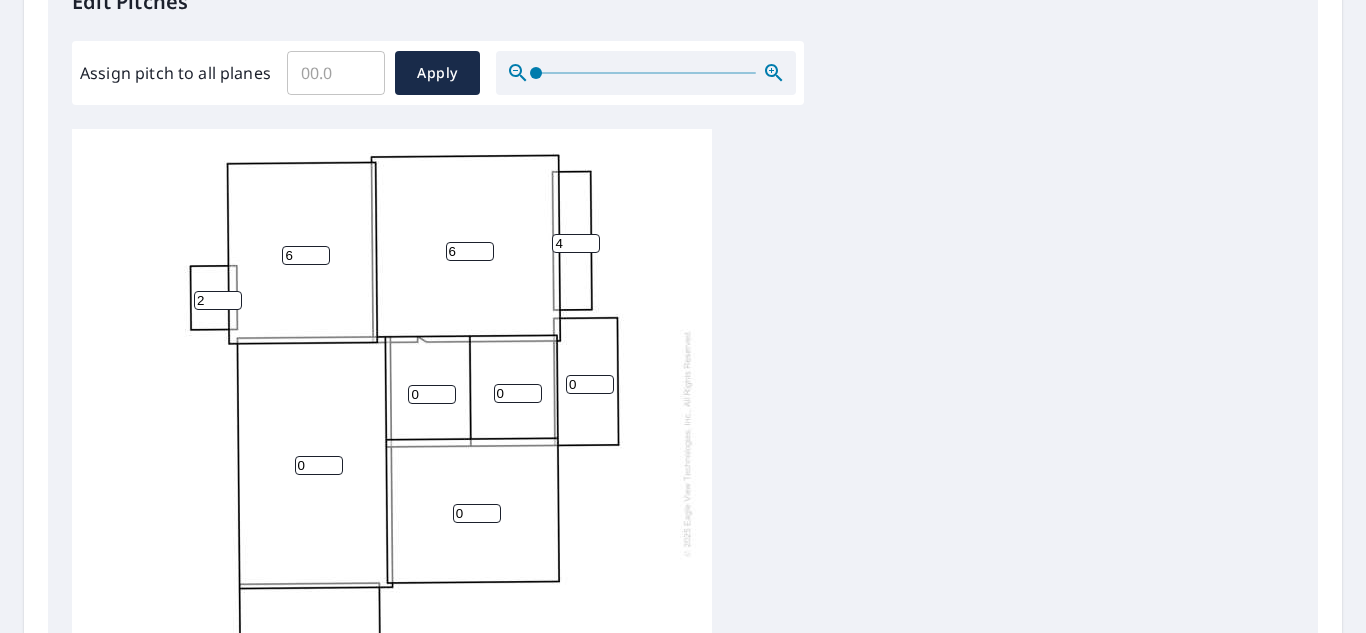 click on "2" at bounding box center [218, 300] 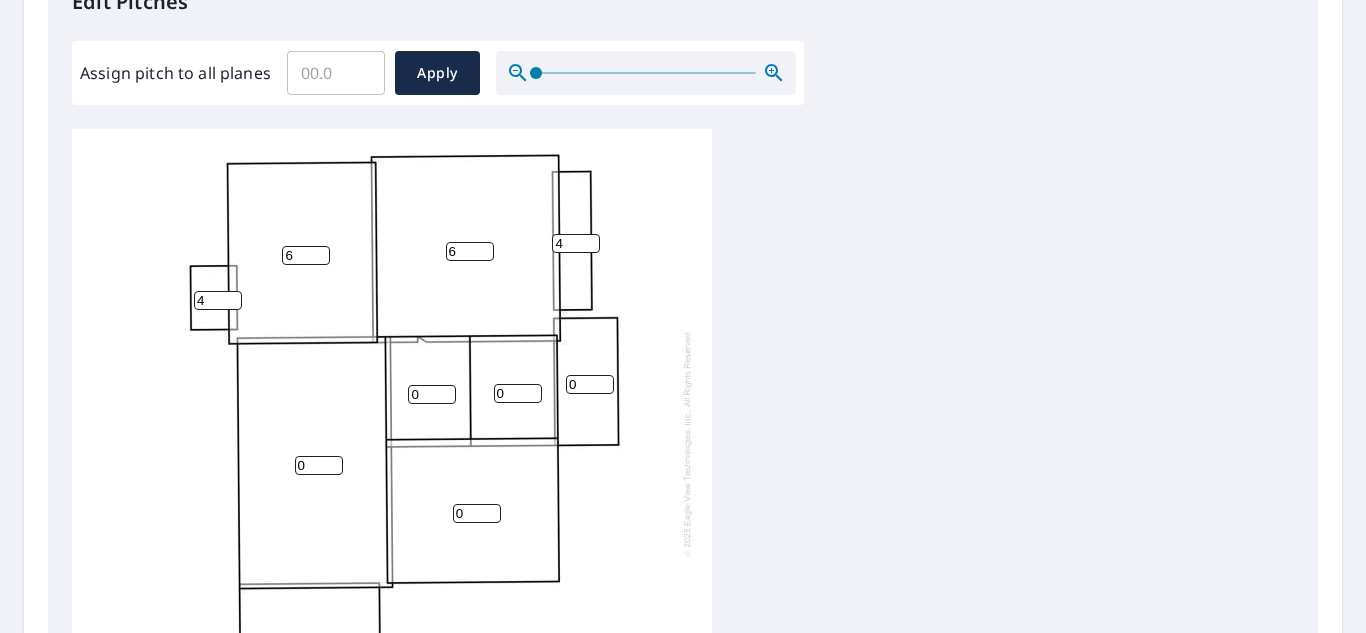 click on "4" at bounding box center (218, 300) 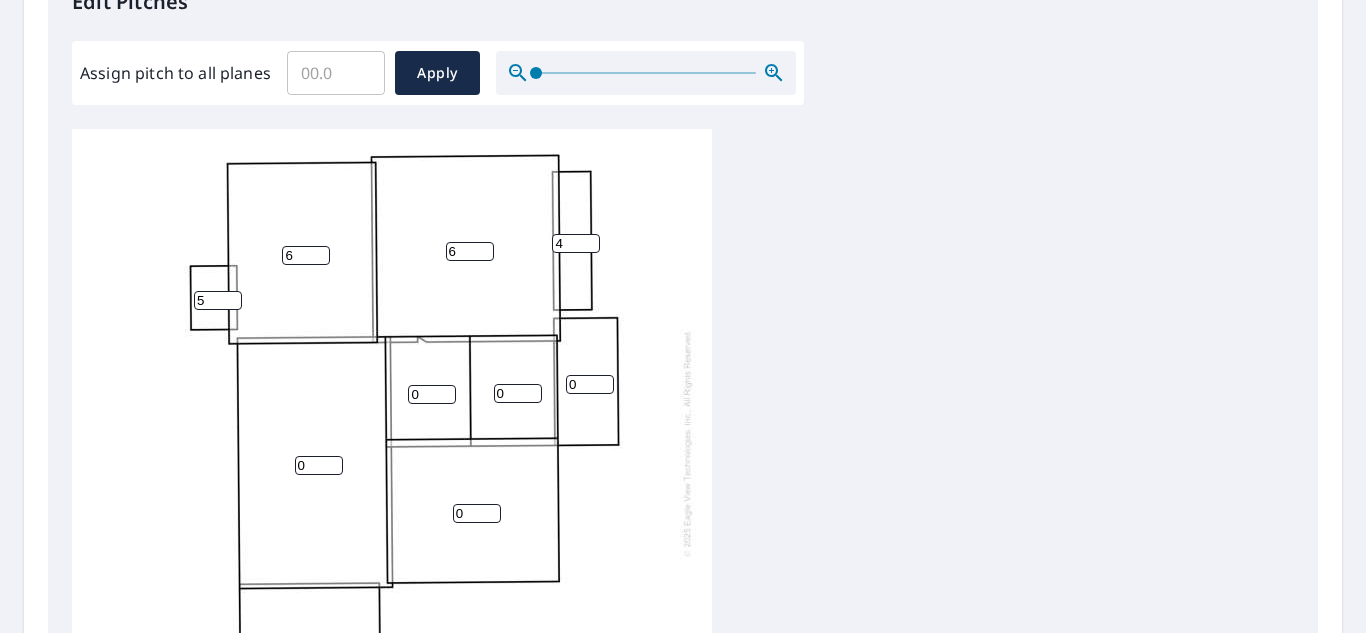 click on "5" at bounding box center (218, 300) 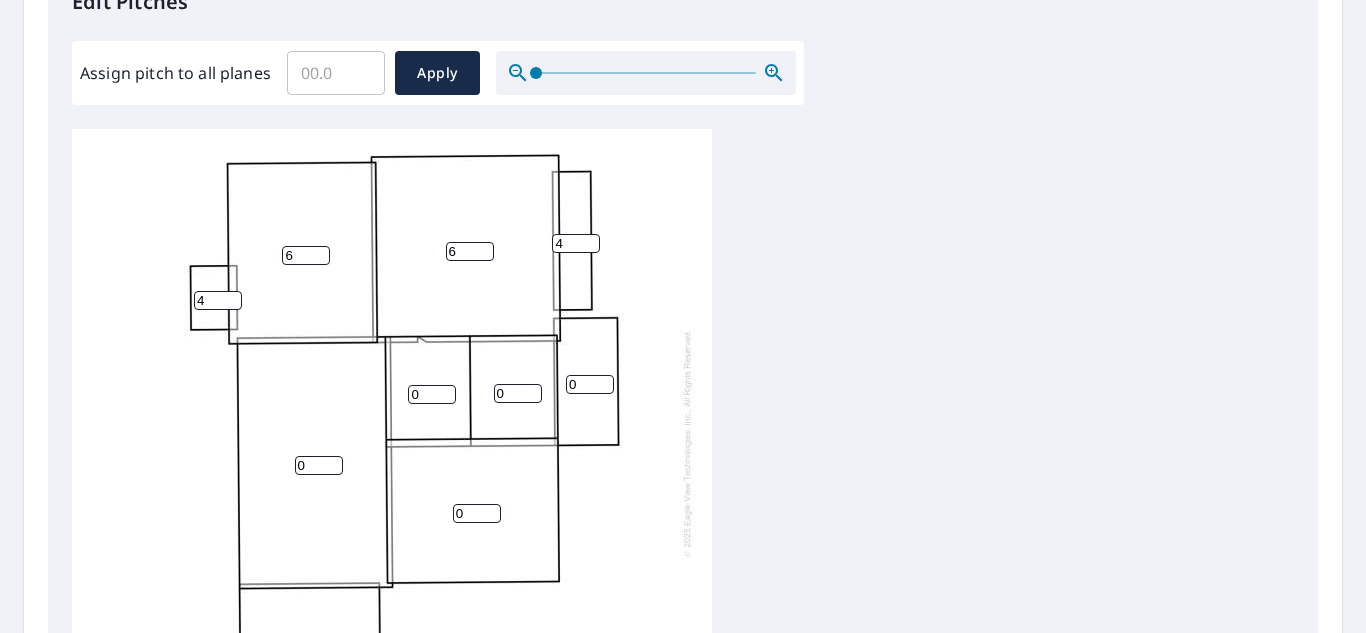 type on "4" 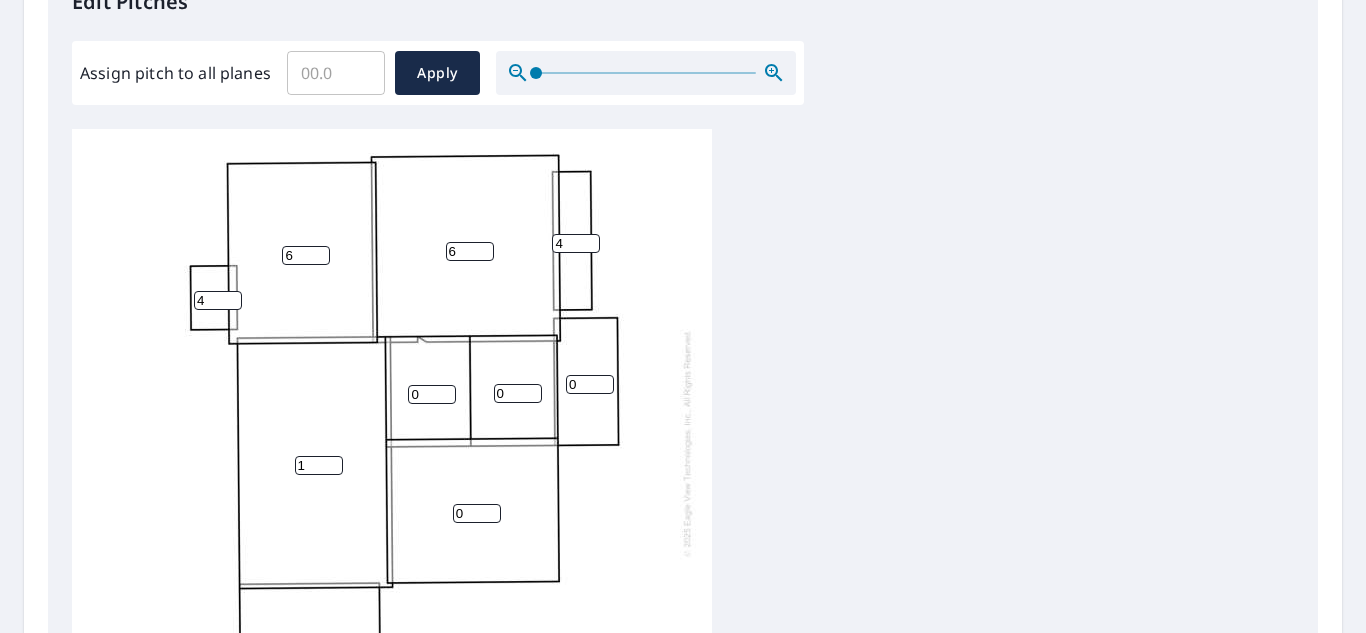 click on "1" at bounding box center [319, 465] 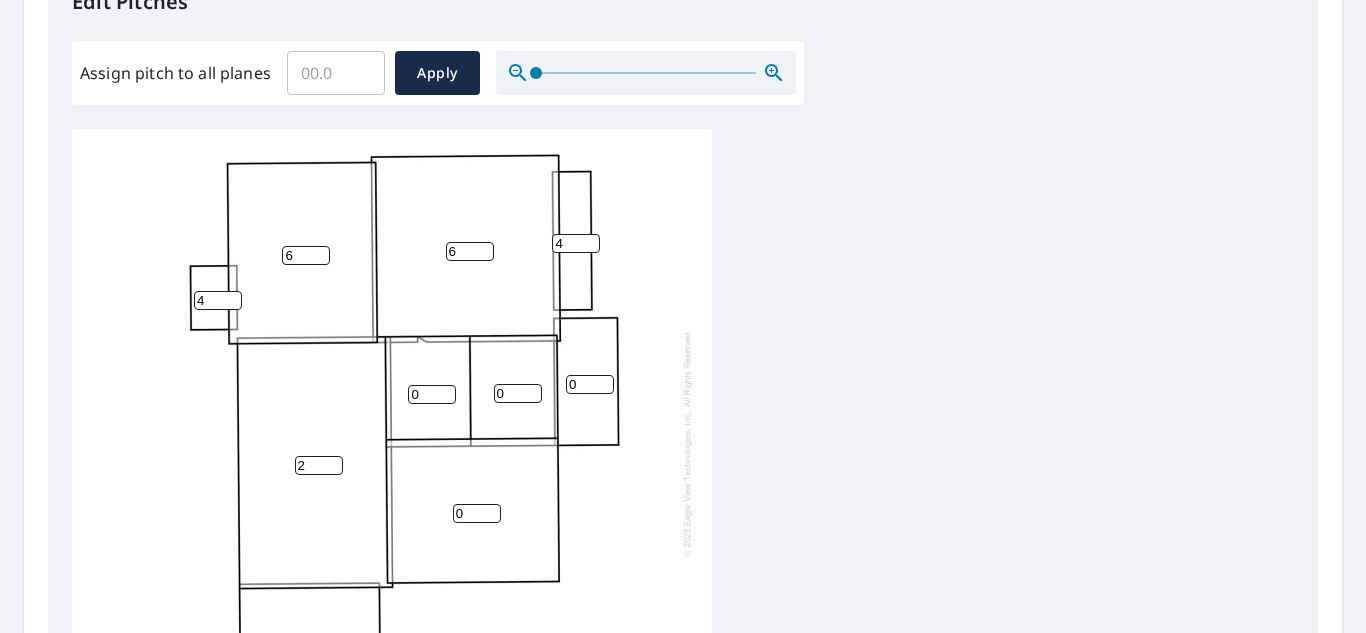 click on "2" at bounding box center [319, 465] 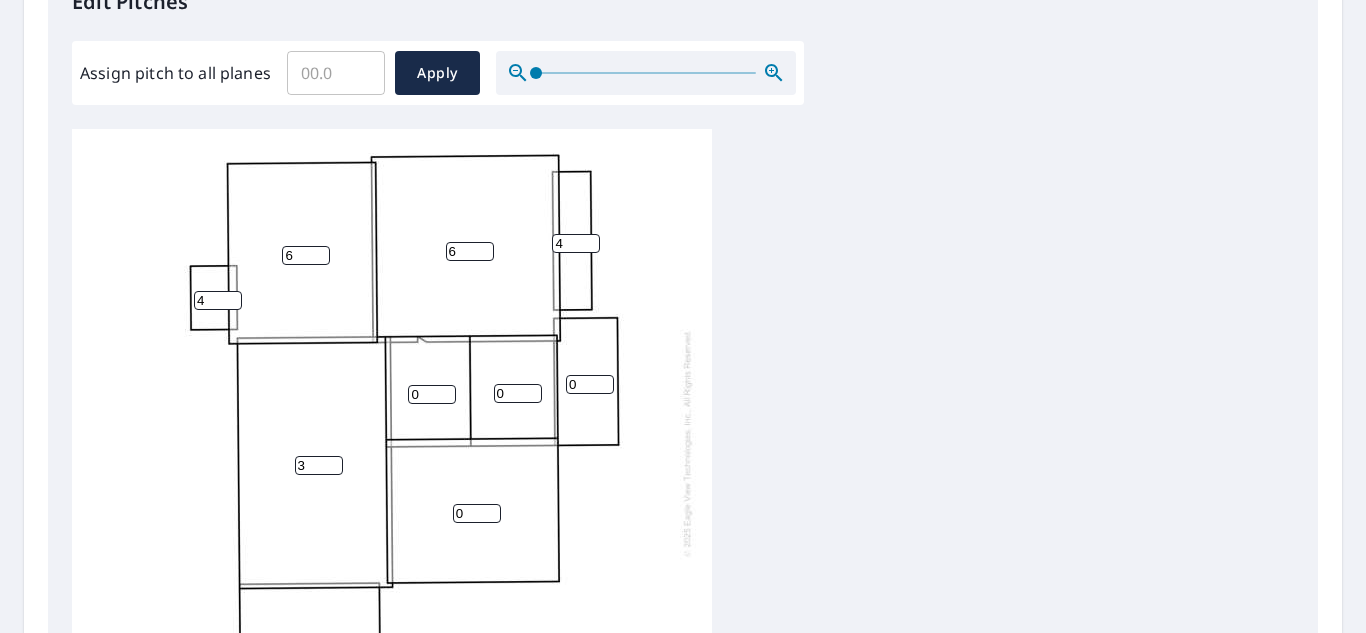 click on "3" at bounding box center [319, 465] 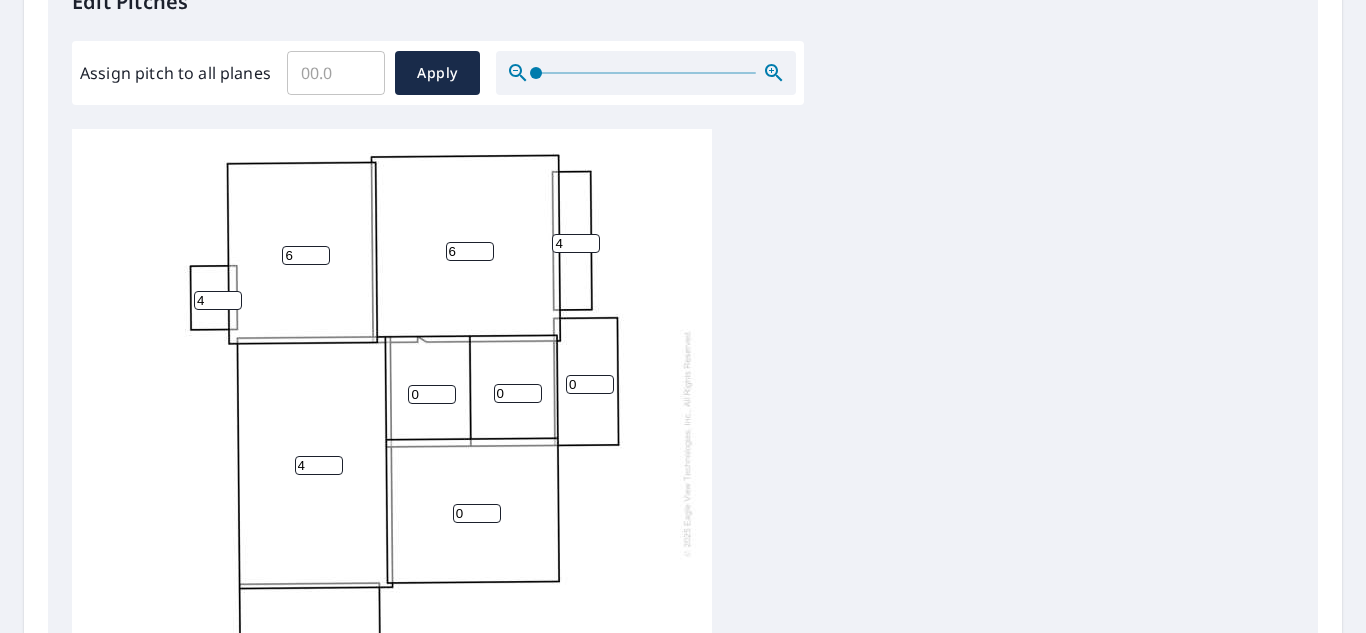 click on "4" at bounding box center [319, 465] 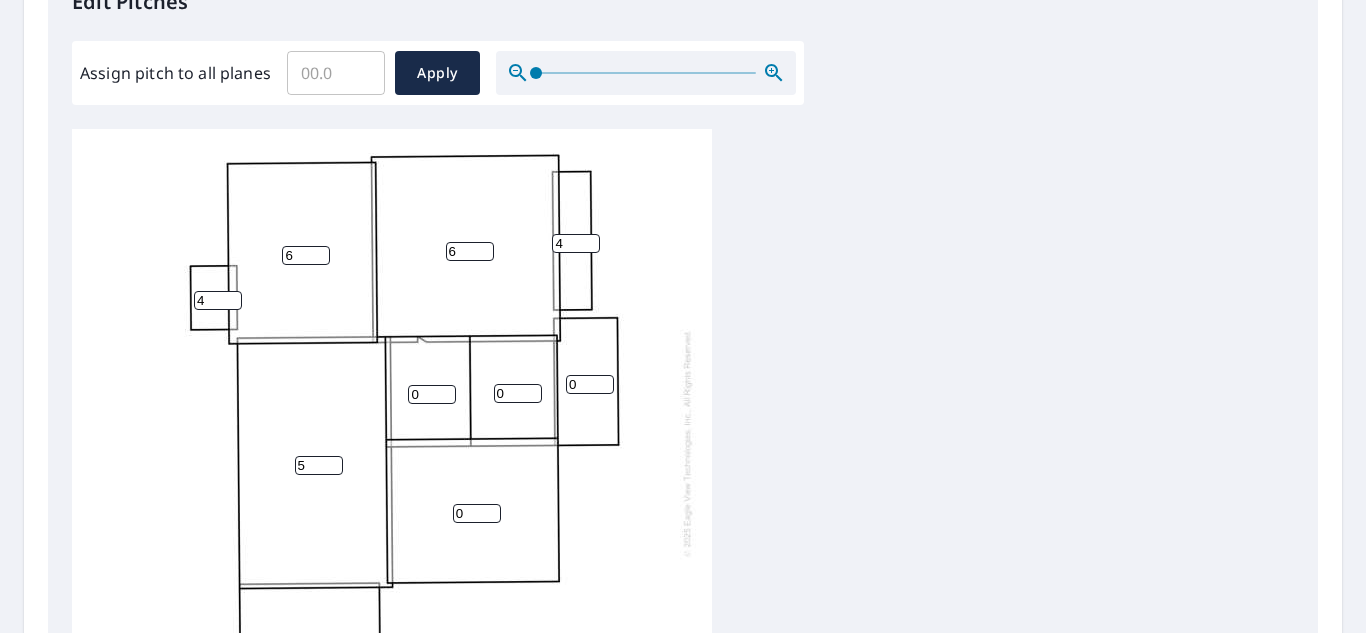 click on "5" at bounding box center [319, 465] 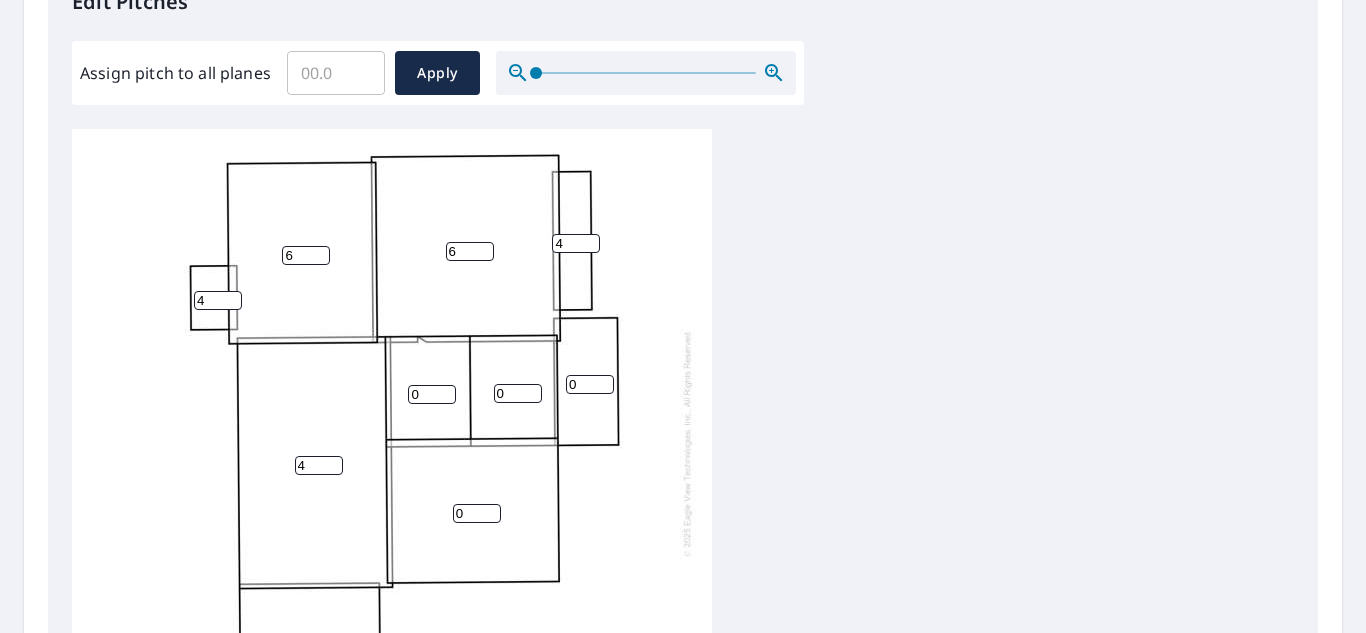 type on "4" 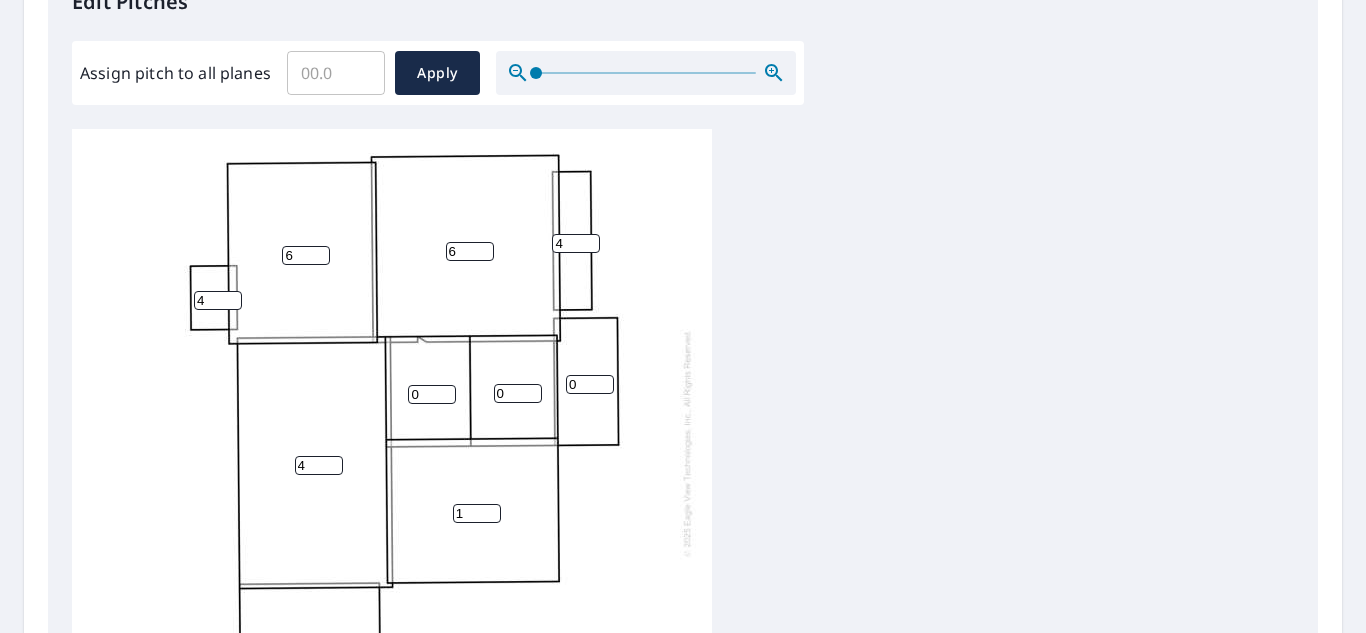 click on "1" at bounding box center (477, 513) 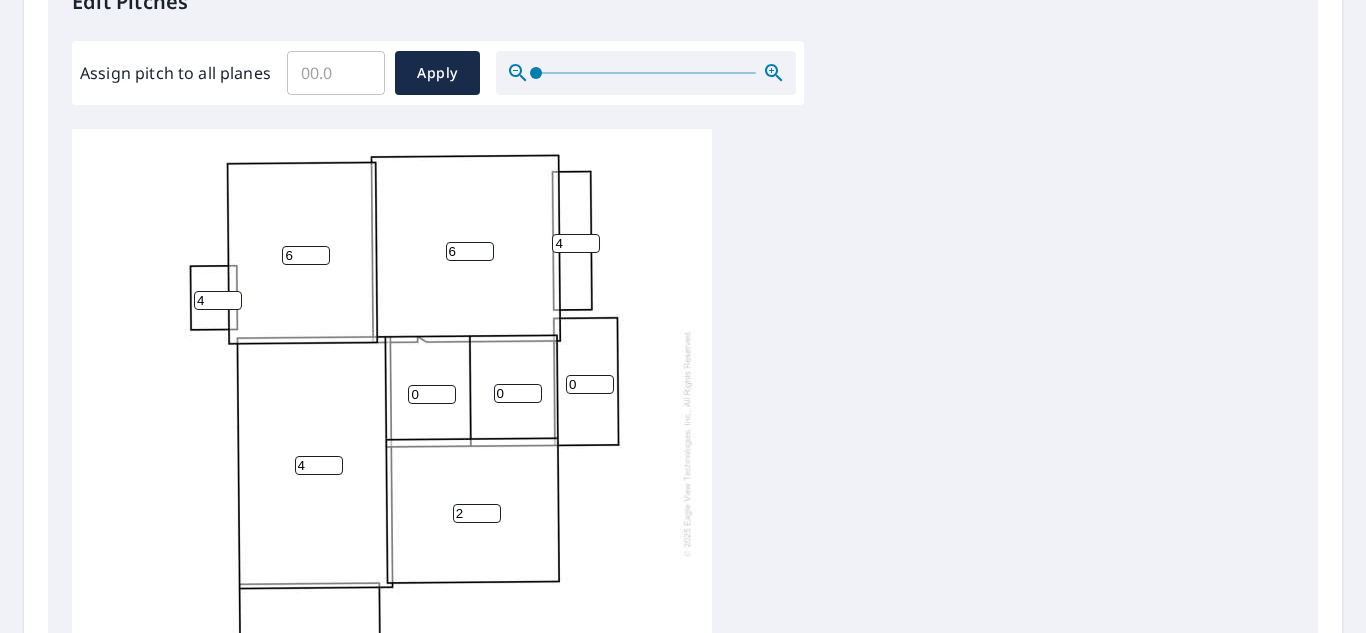 click on "2" at bounding box center (477, 513) 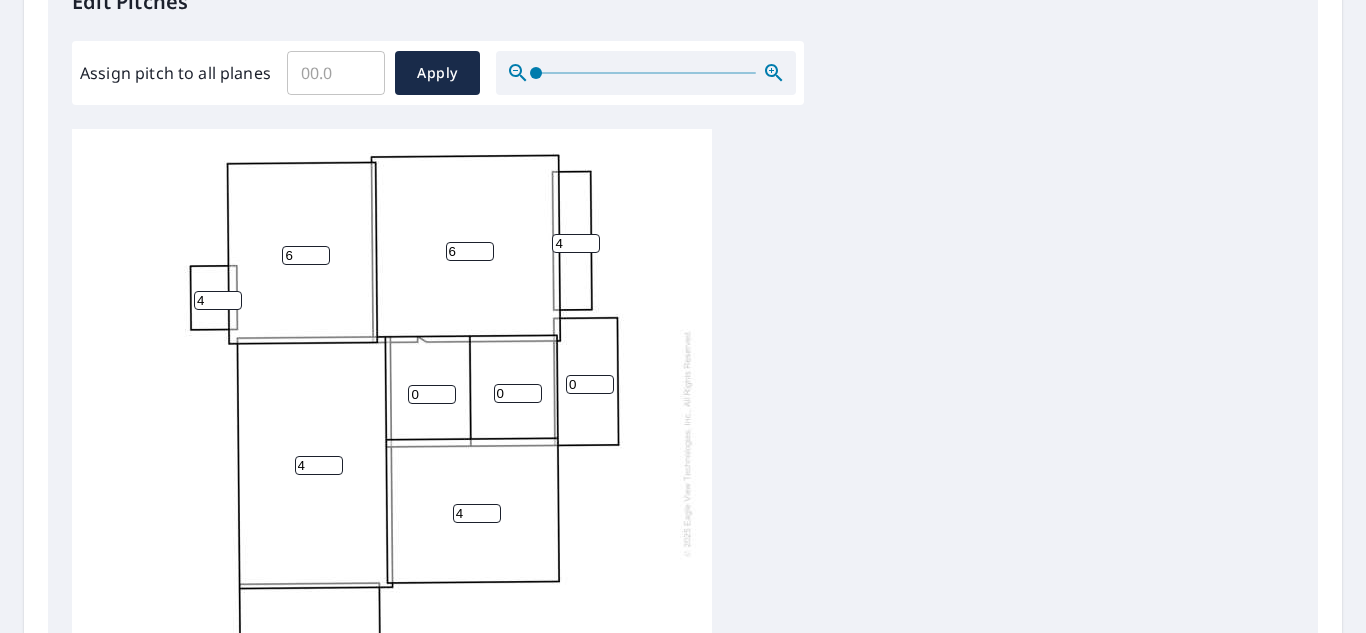 type on "4" 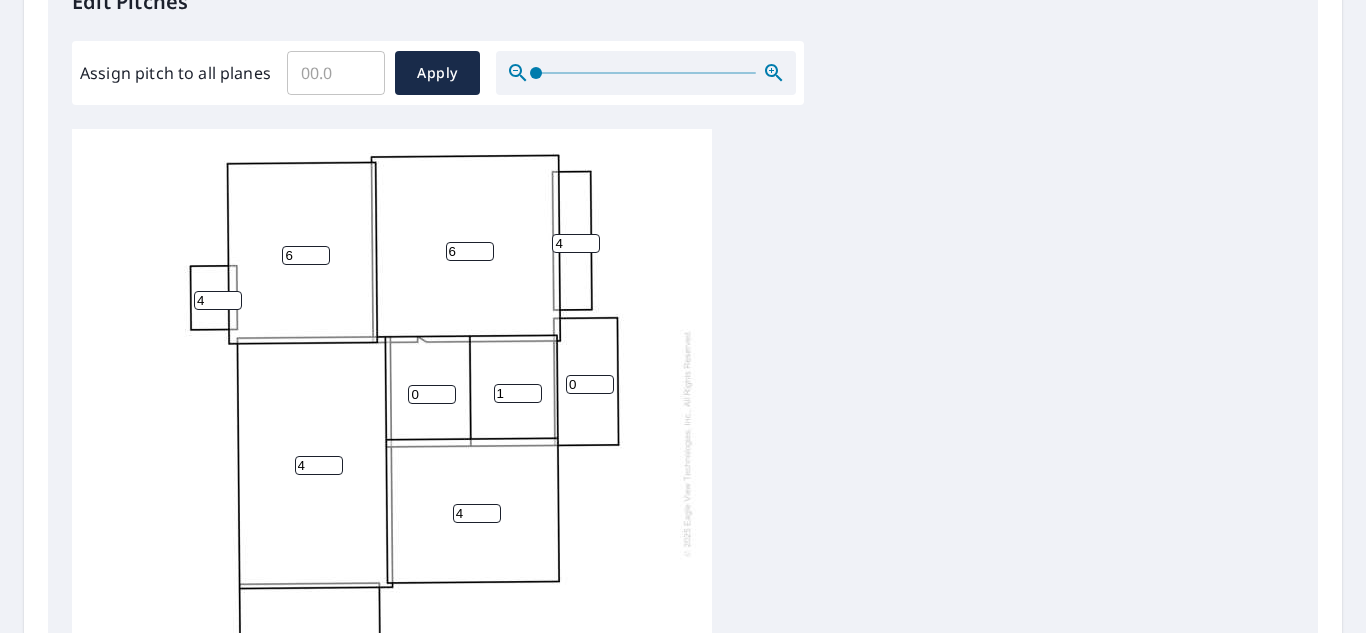 click on "1" at bounding box center [518, 393] 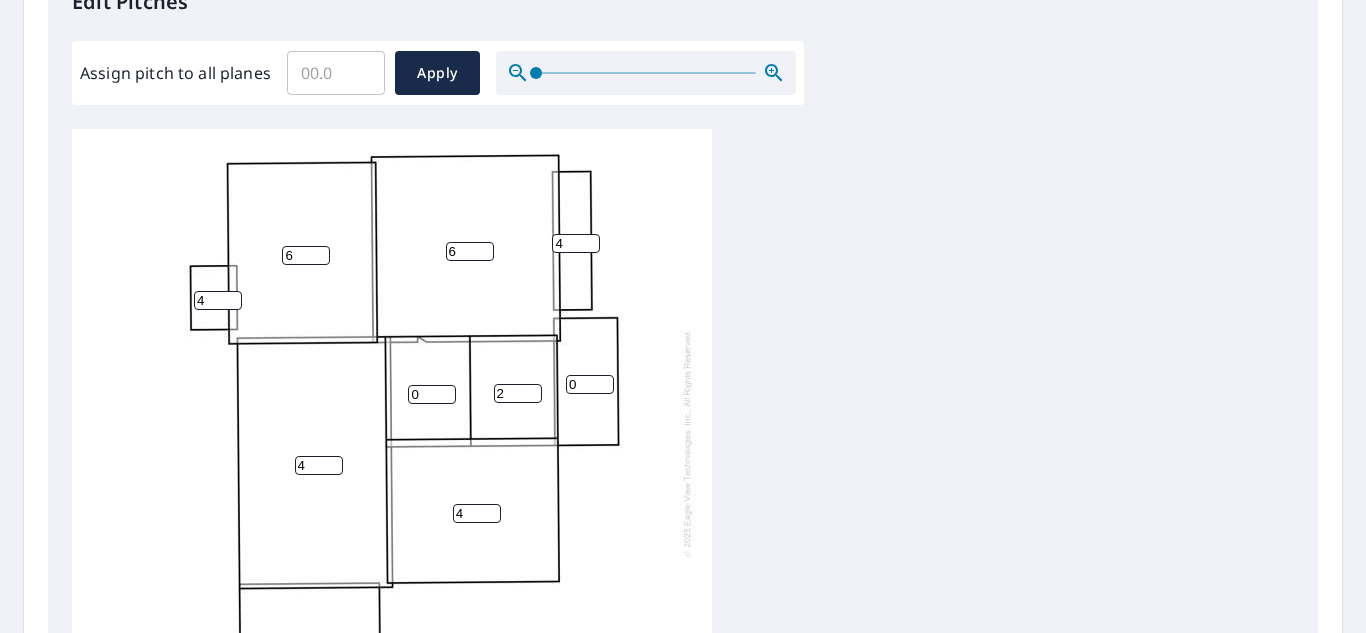 click on "2" at bounding box center (518, 393) 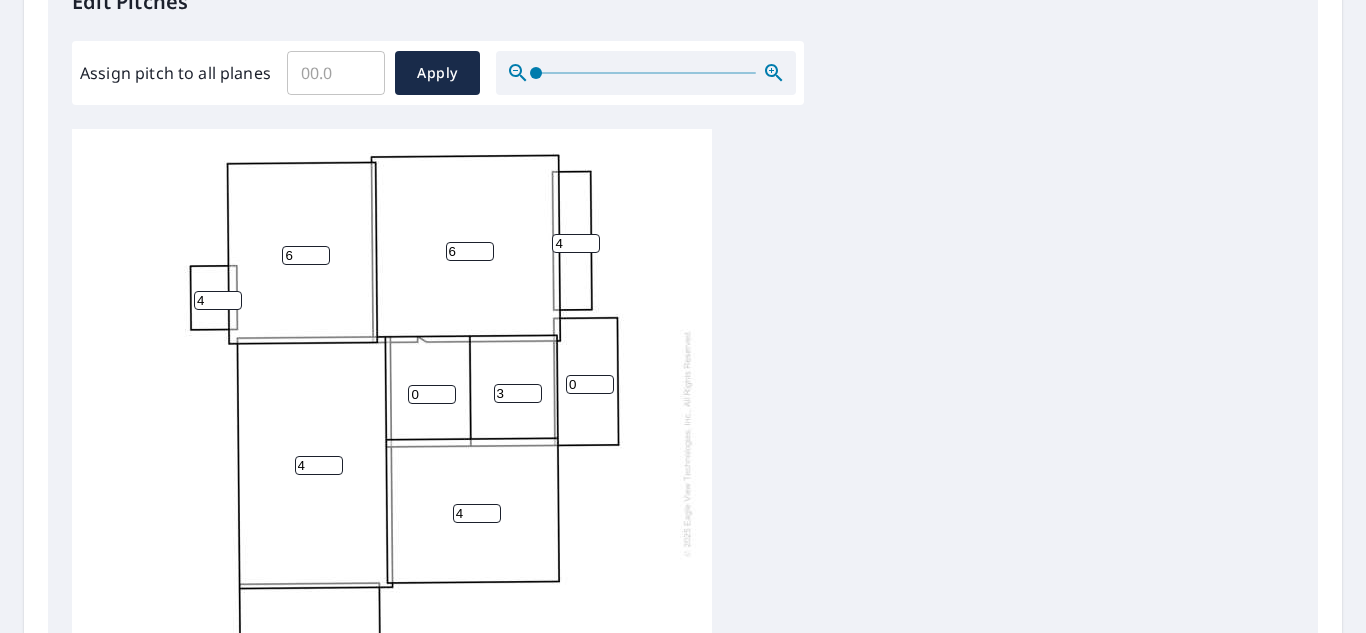 click on "3" at bounding box center [518, 393] 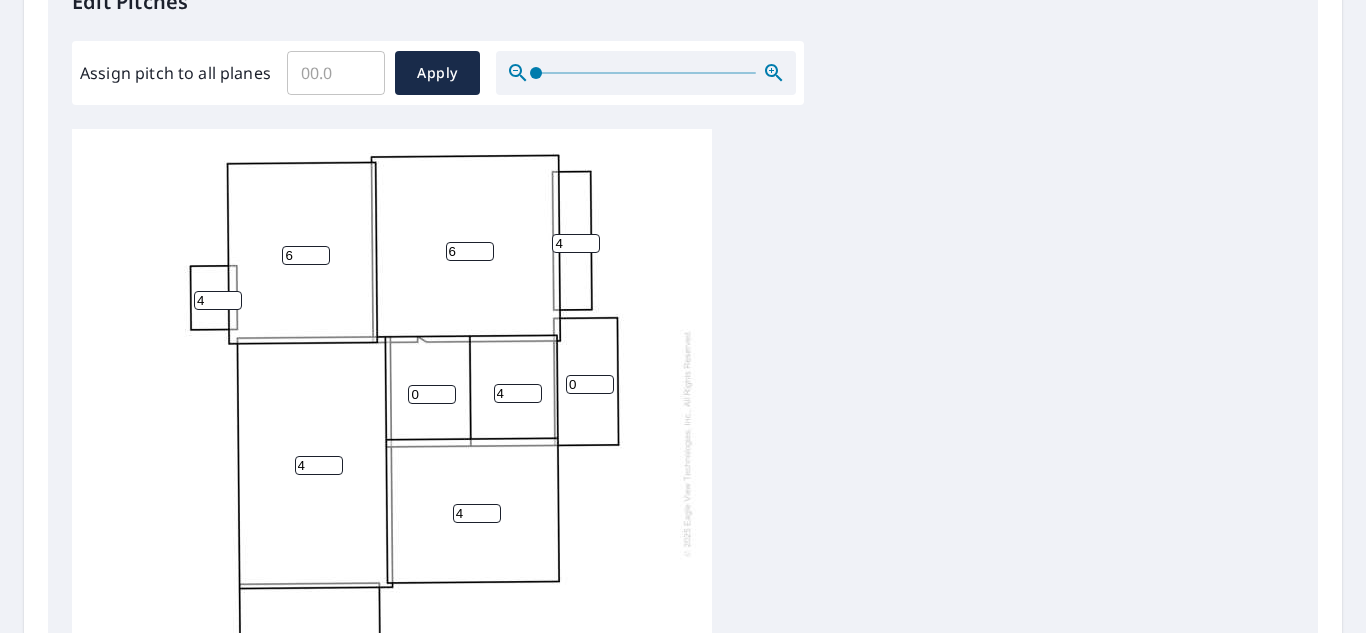 click on "4" at bounding box center [518, 393] 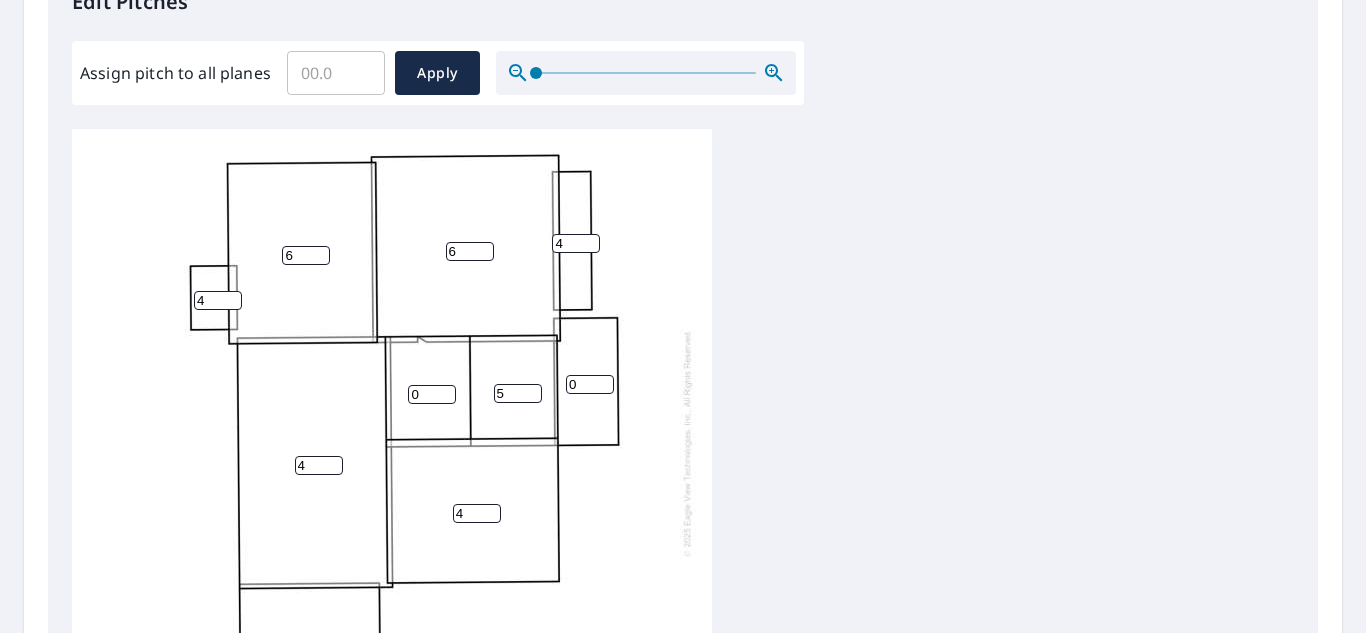 click on "5" at bounding box center (518, 393) 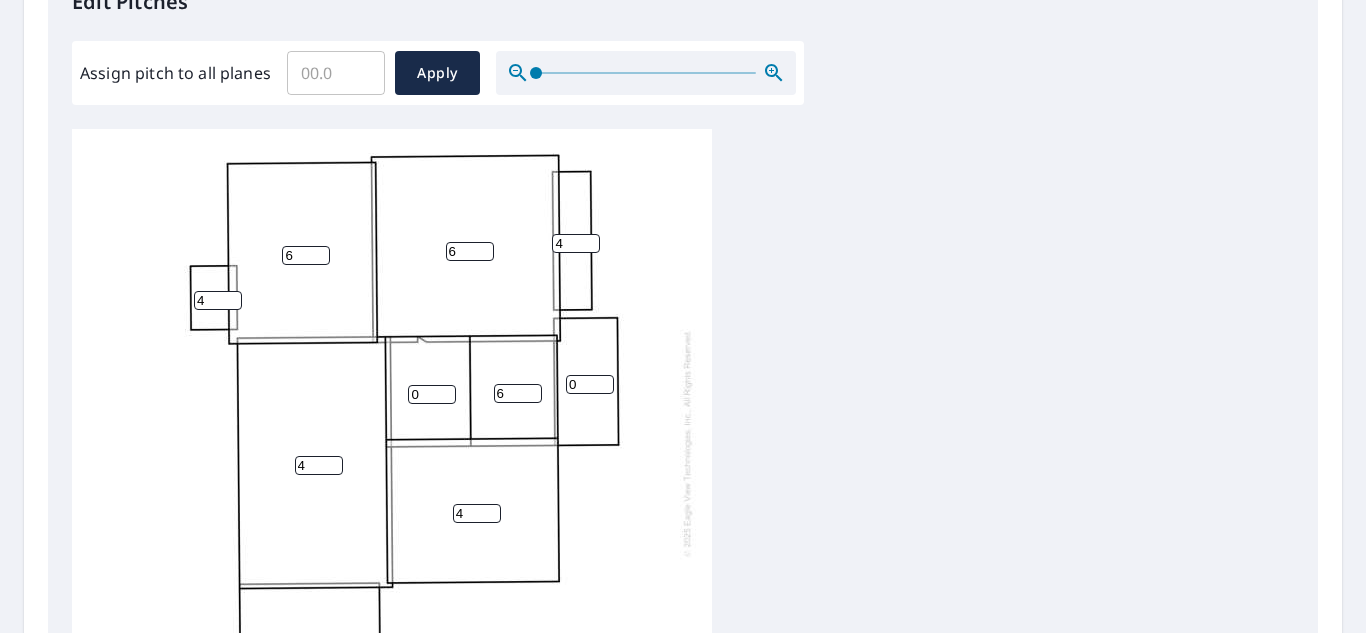 type on "6" 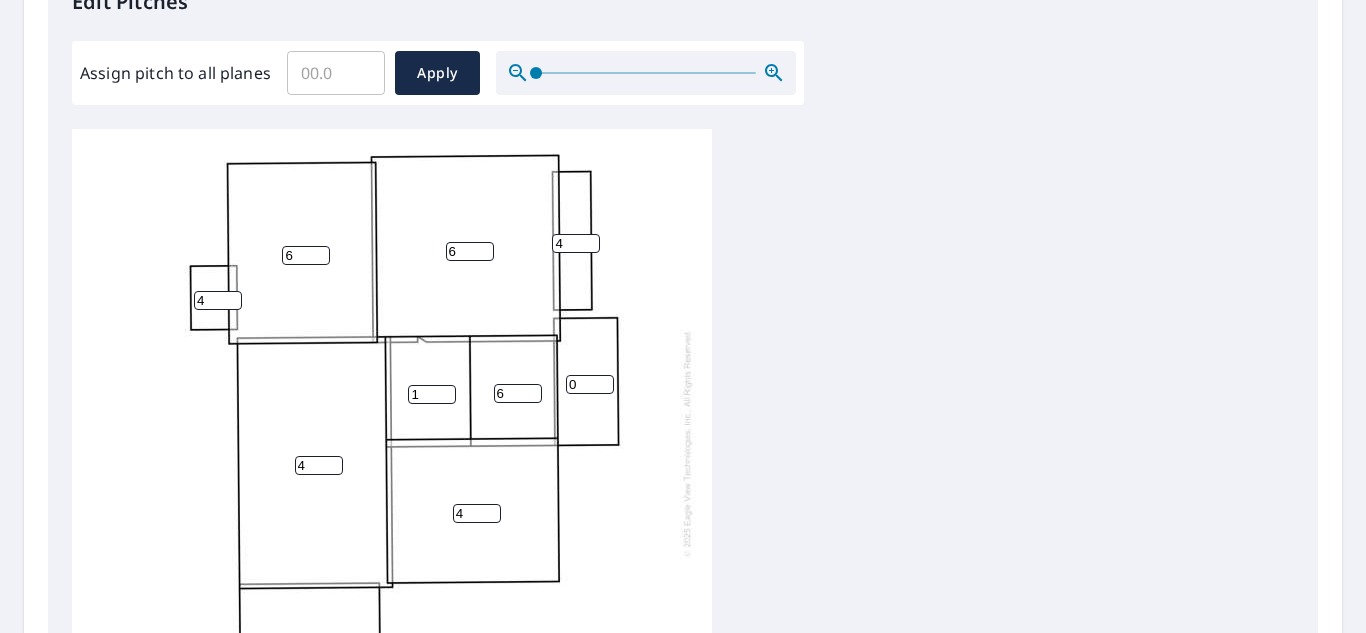 click on "1" at bounding box center (432, 394) 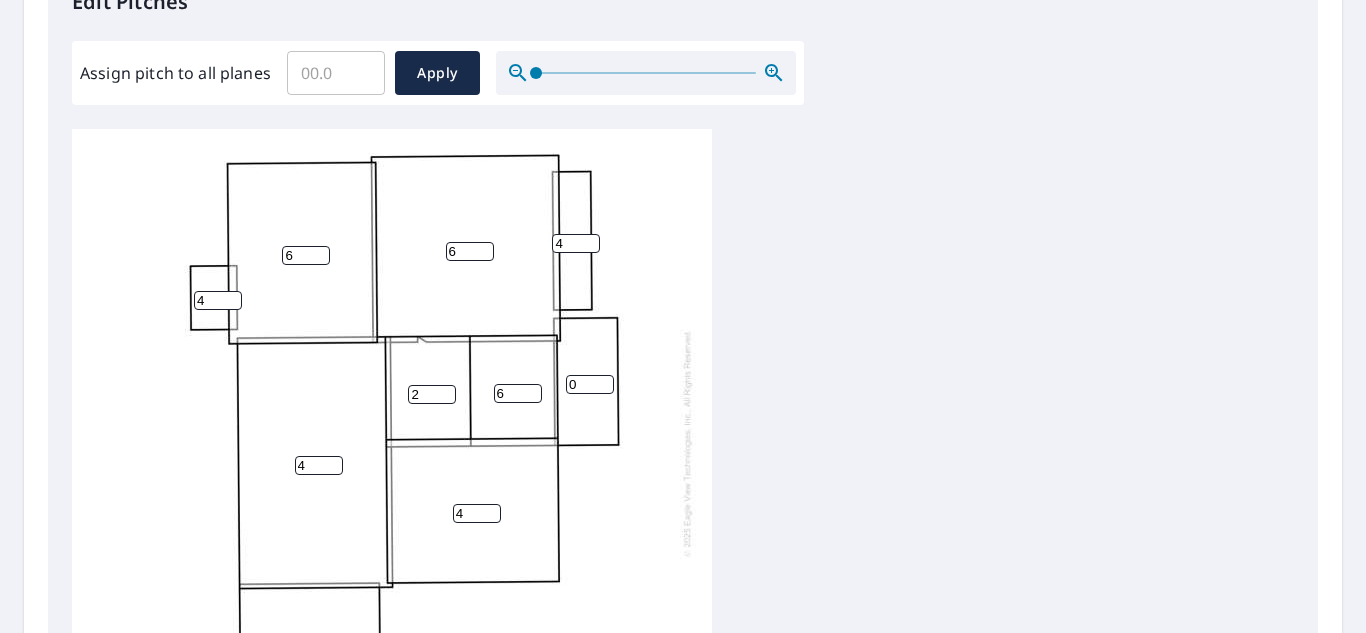 click on "2" at bounding box center (432, 394) 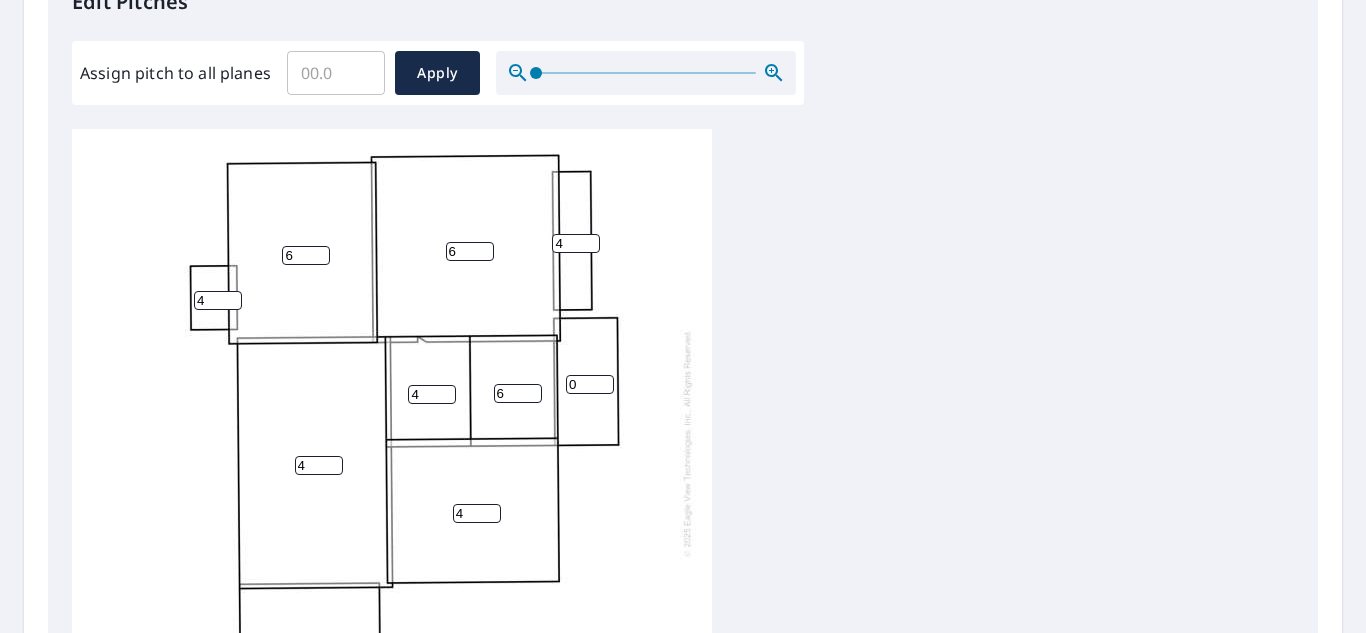 click on "4" at bounding box center (432, 394) 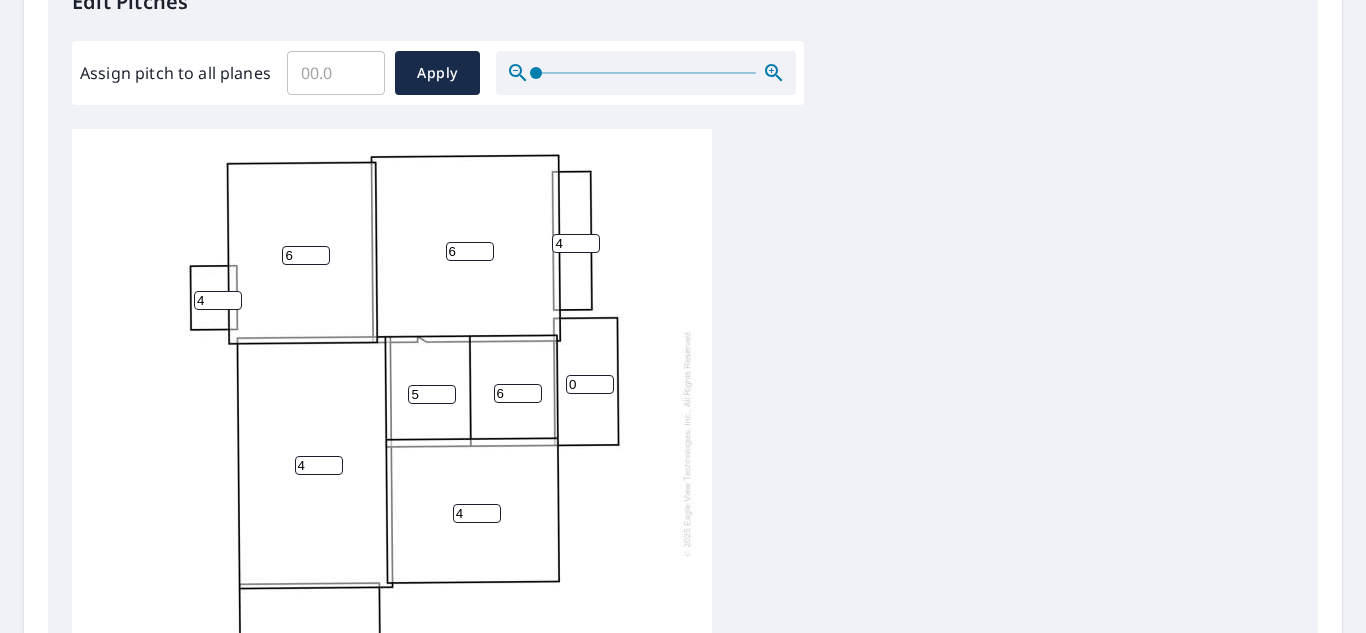 click on "5" at bounding box center (432, 394) 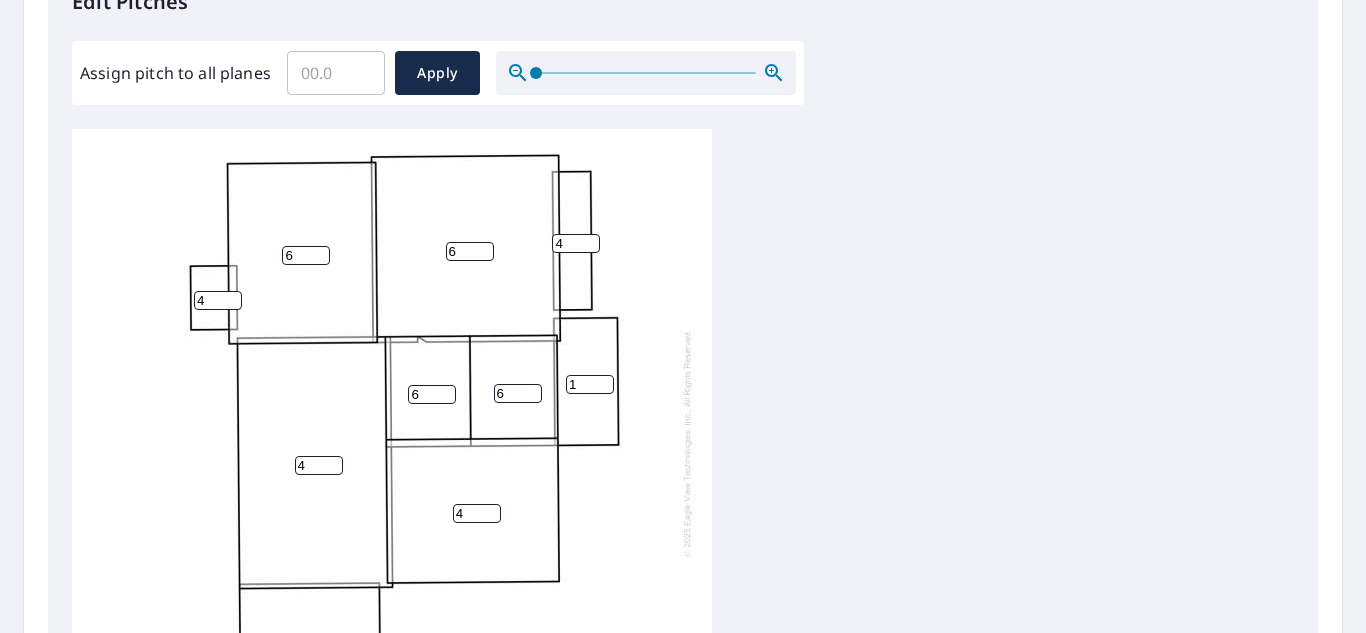 click on "1" at bounding box center (590, 384) 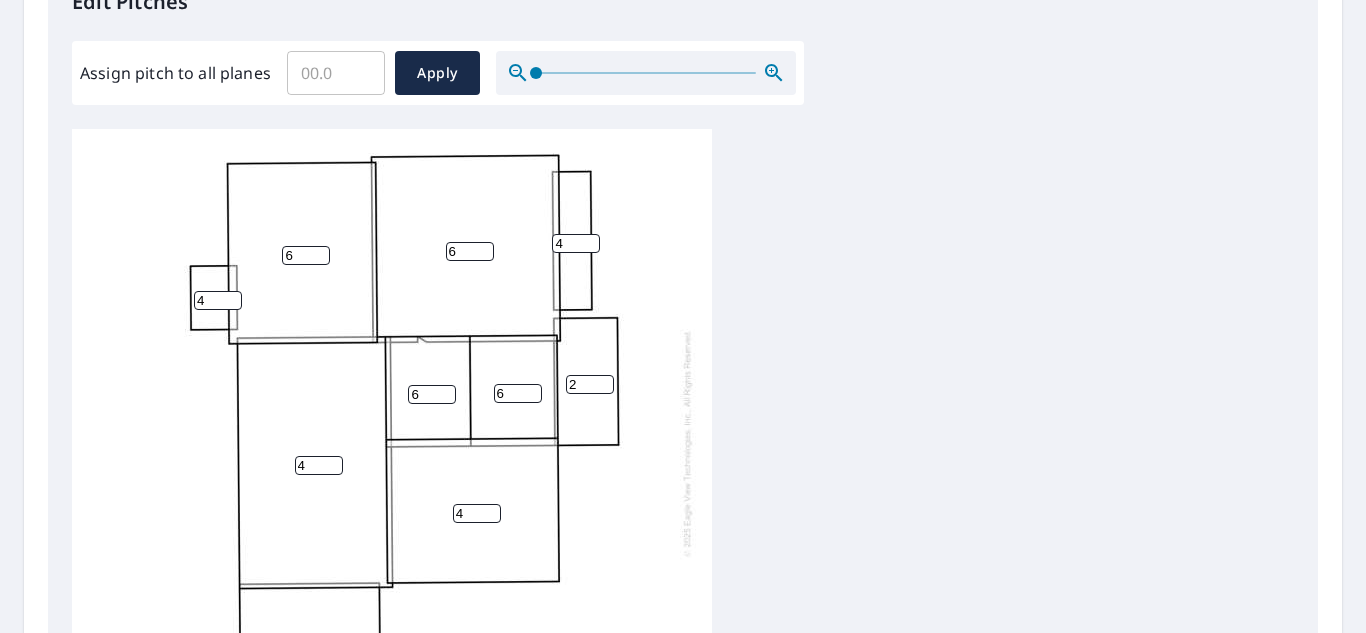 click on "2" at bounding box center [590, 384] 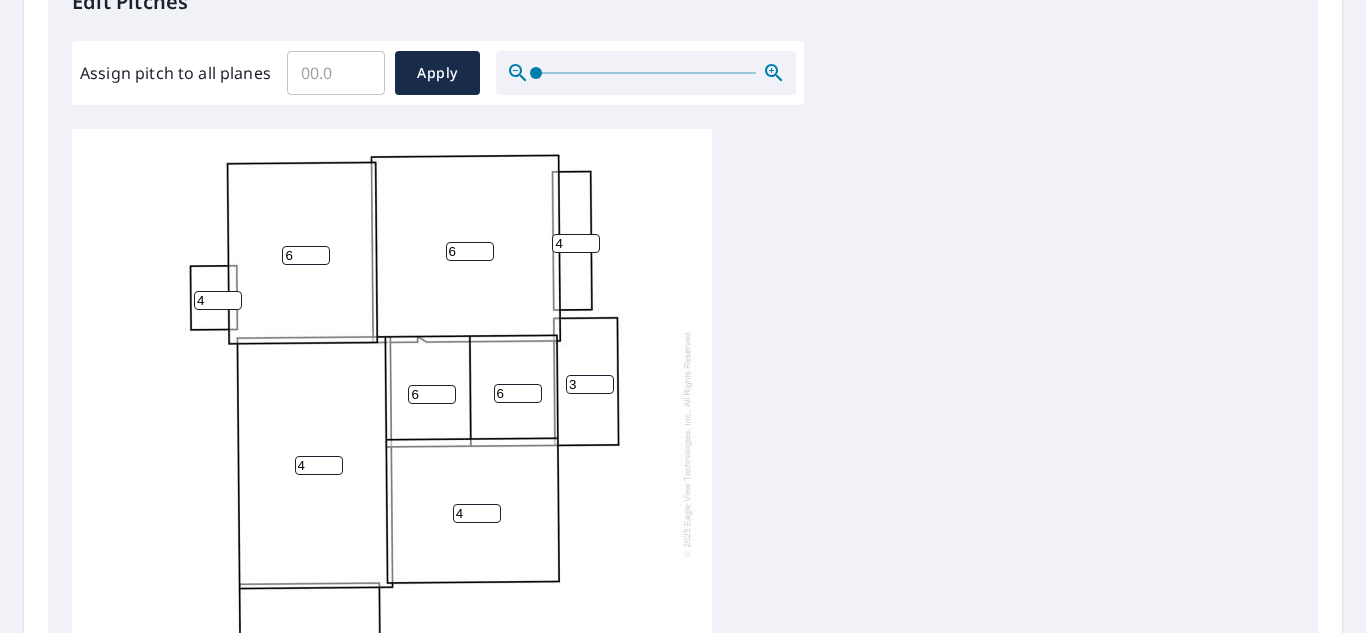 click on "3" at bounding box center [590, 384] 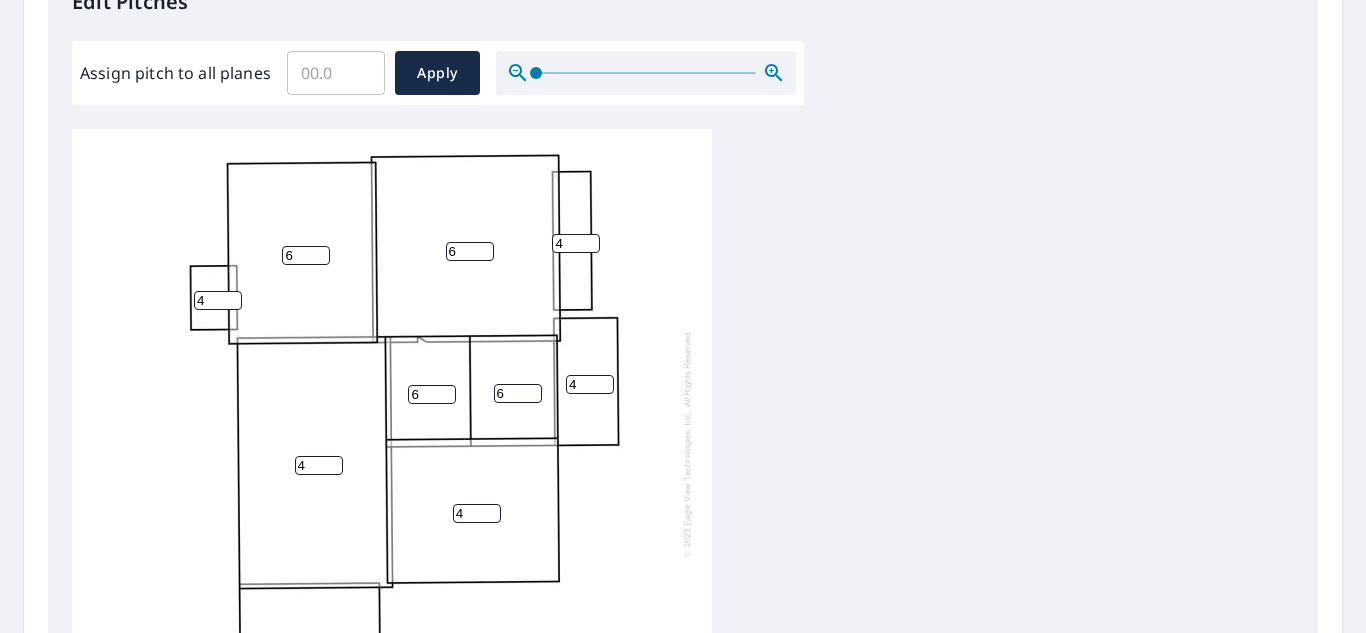 type on "4" 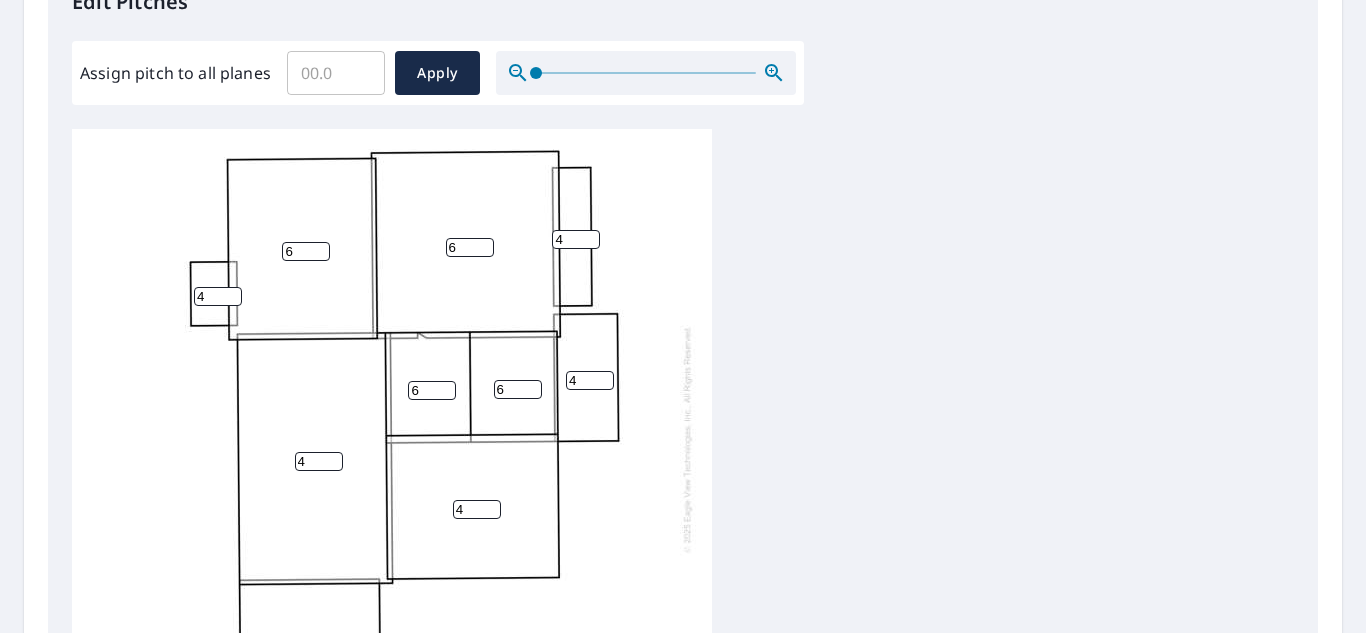 scroll, scrollTop: 5, scrollLeft: 0, axis: vertical 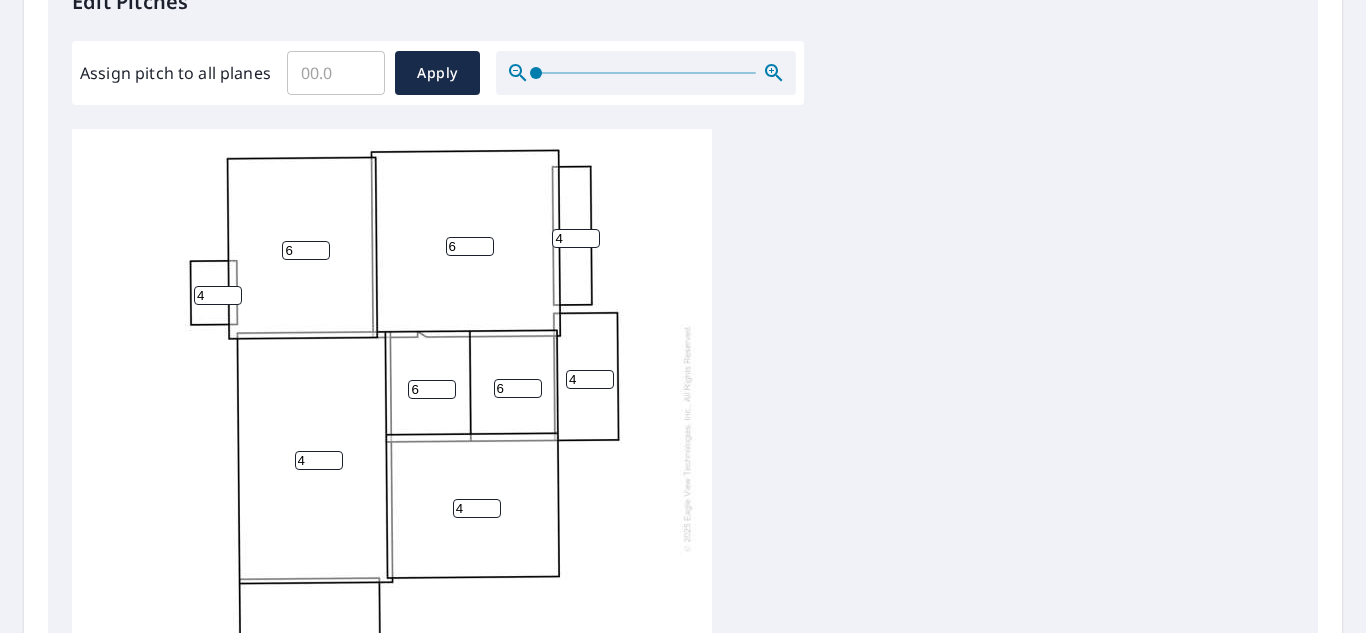 click on "[PHONE]" at bounding box center (392, 438) 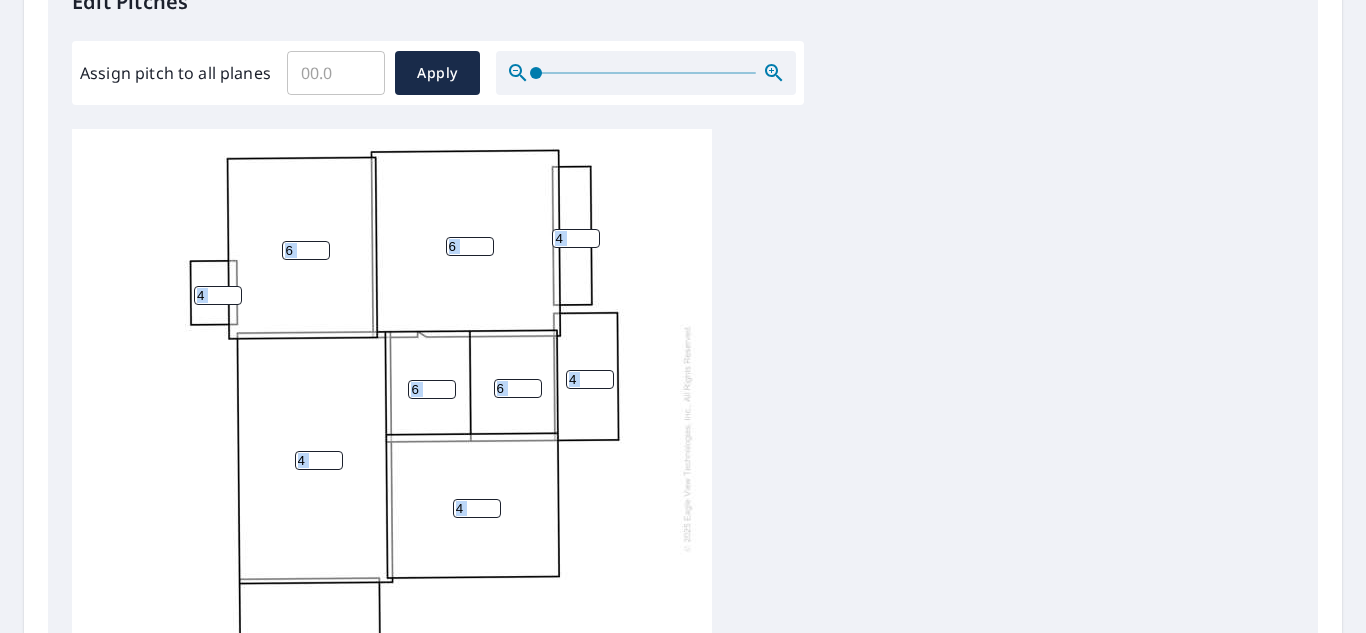 click on "[PHONE]" at bounding box center [392, 438] 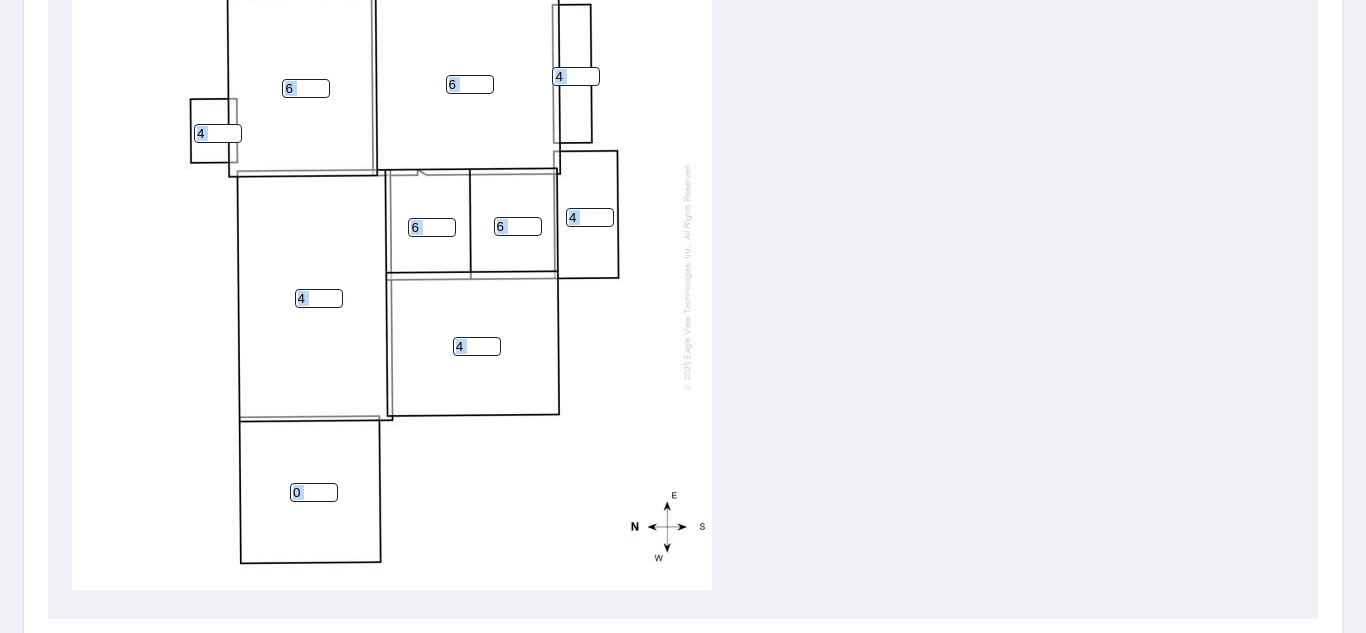 scroll, scrollTop: 738, scrollLeft: 0, axis: vertical 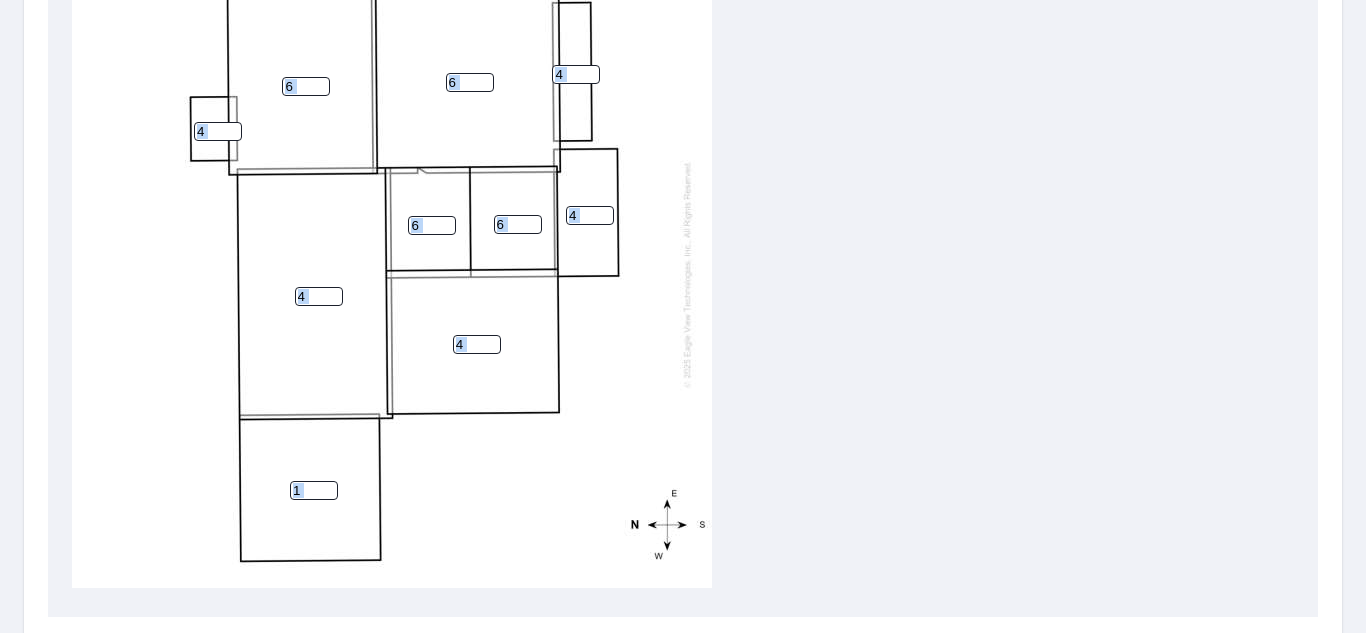 click on "1" at bounding box center [314, 490] 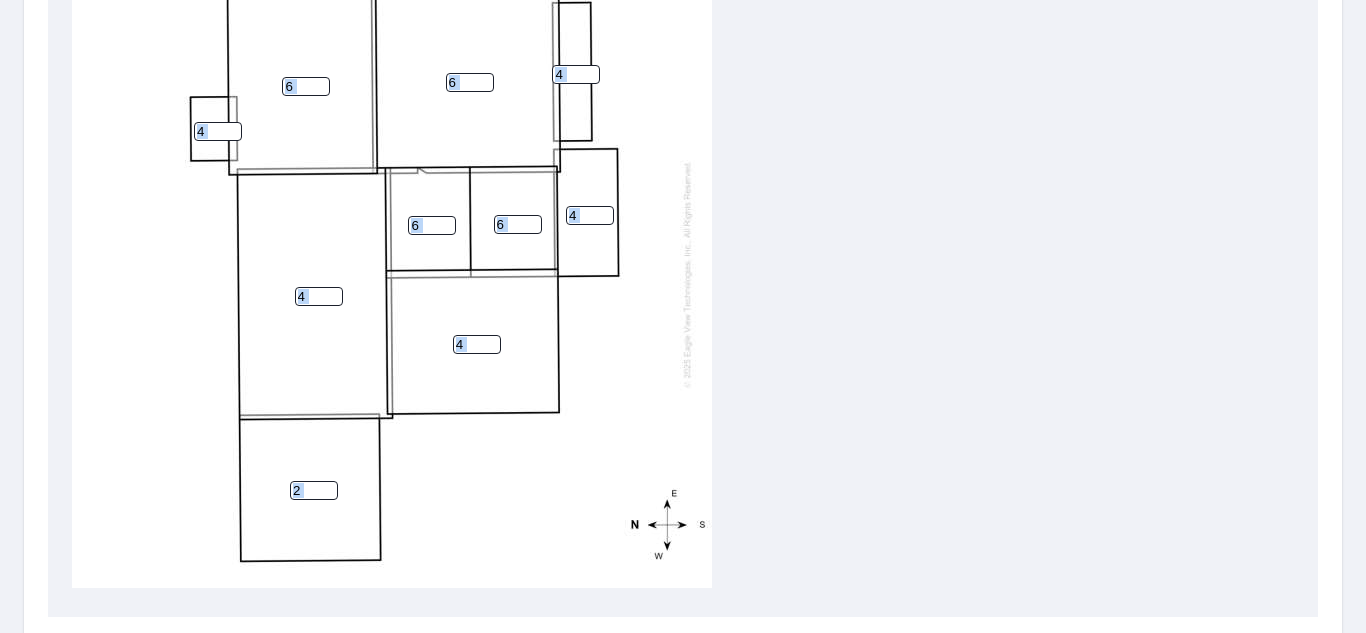click on "2" at bounding box center (314, 490) 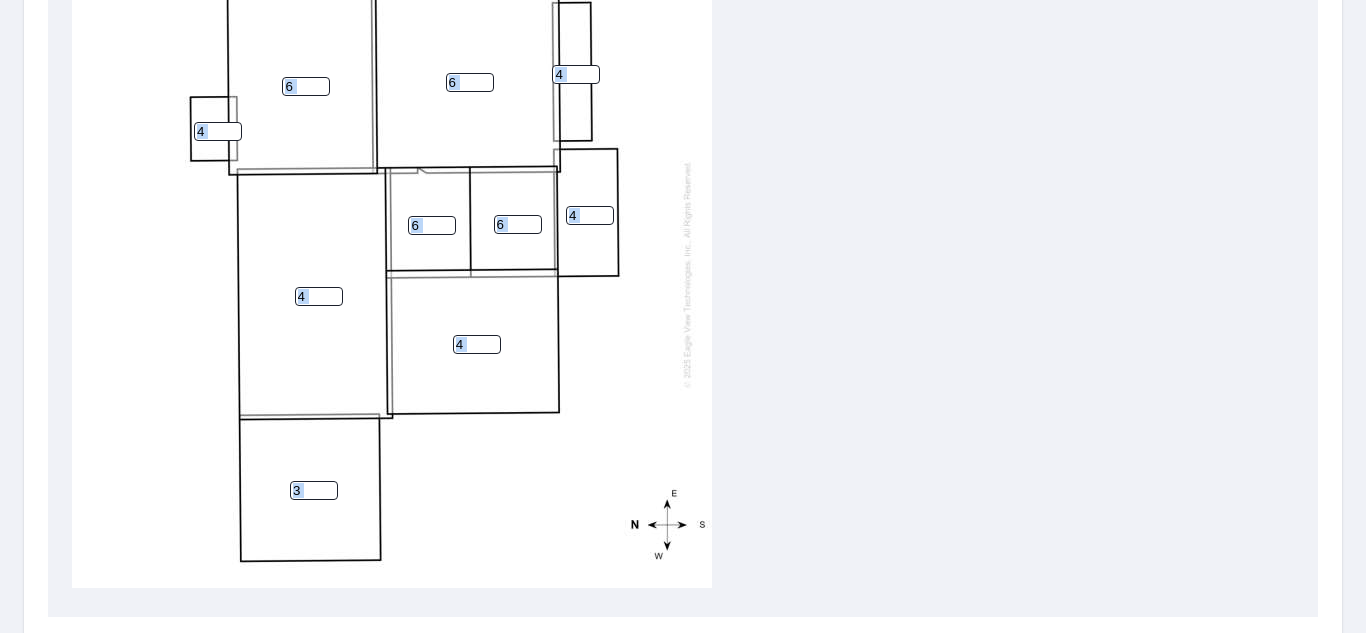 click on "3" at bounding box center [314, 490] 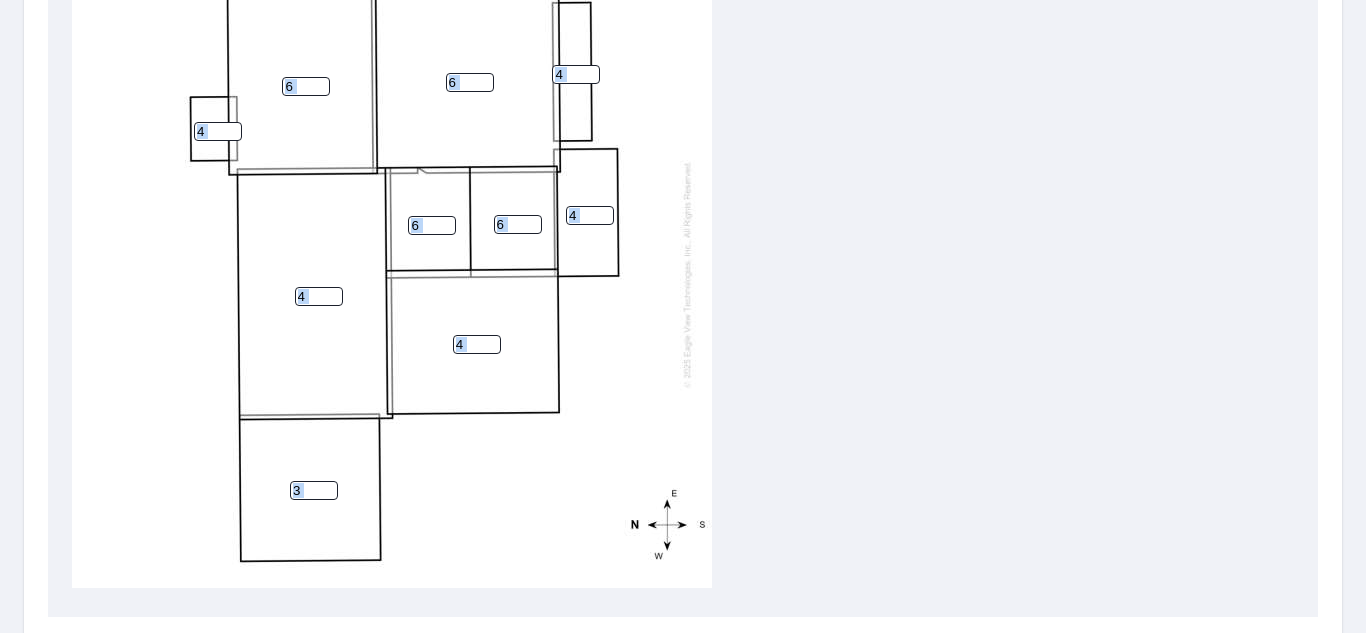 type on "4" 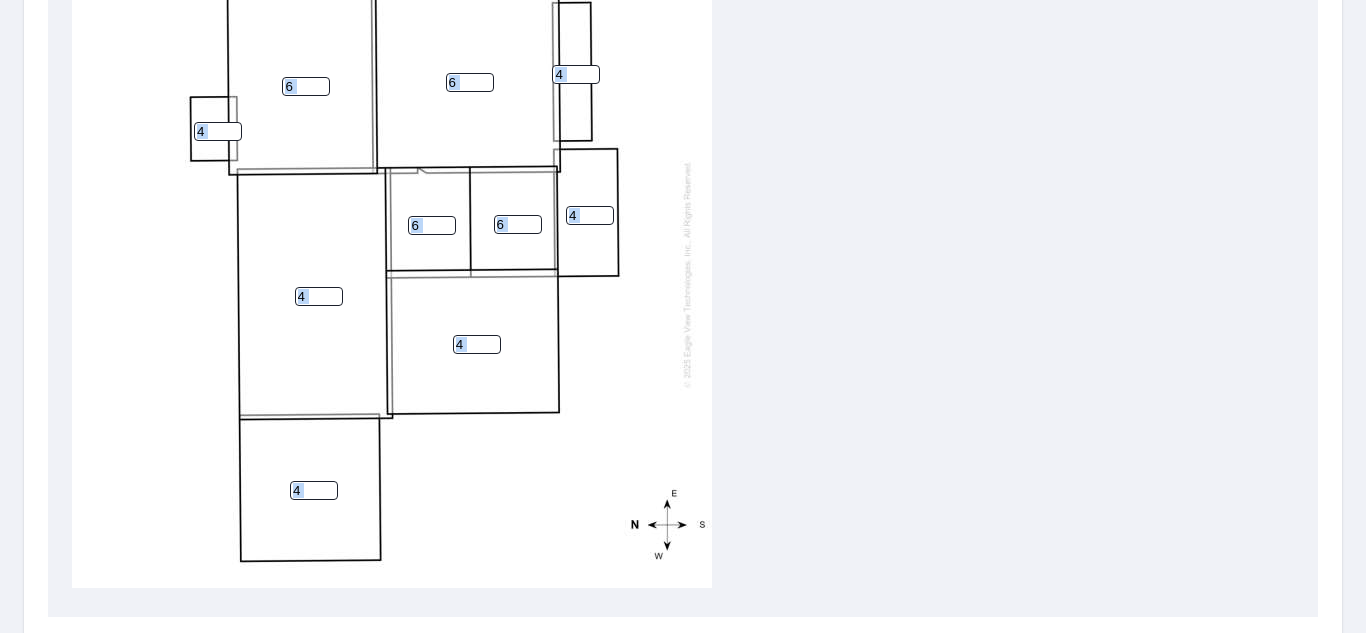 click on "4" at bounding box center (314, 490) 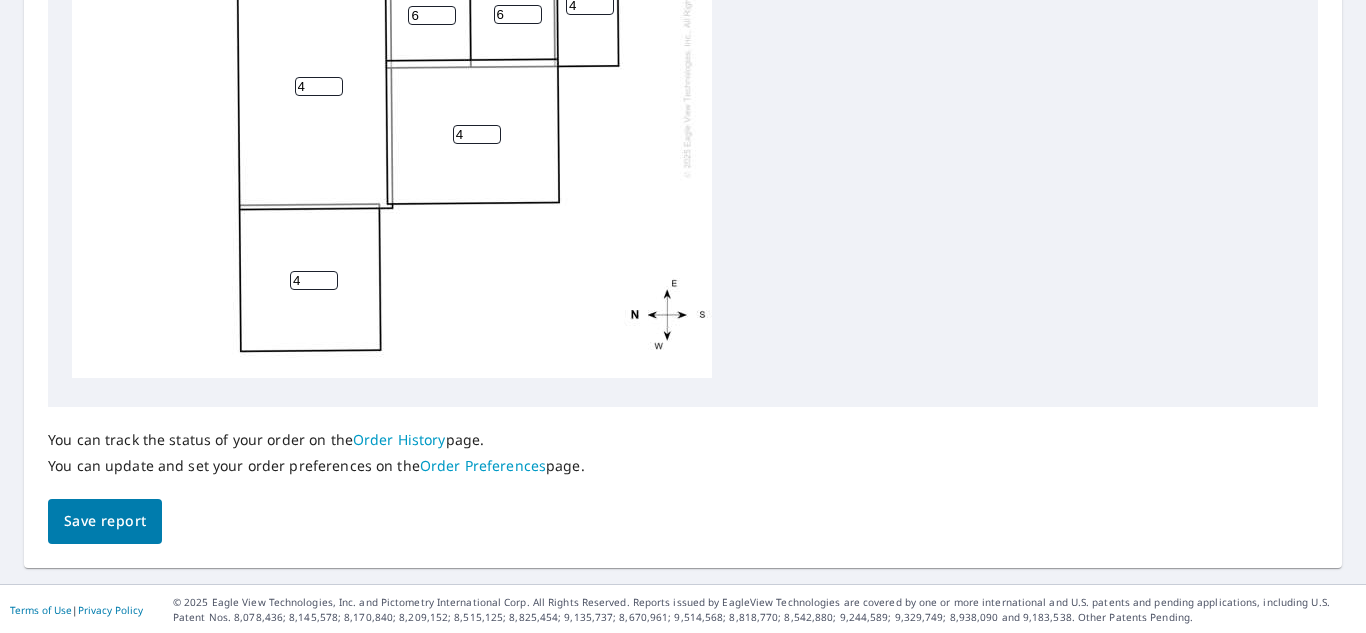 scroll, scrollTop: 950, scrollLeft: 0, axis: vertical 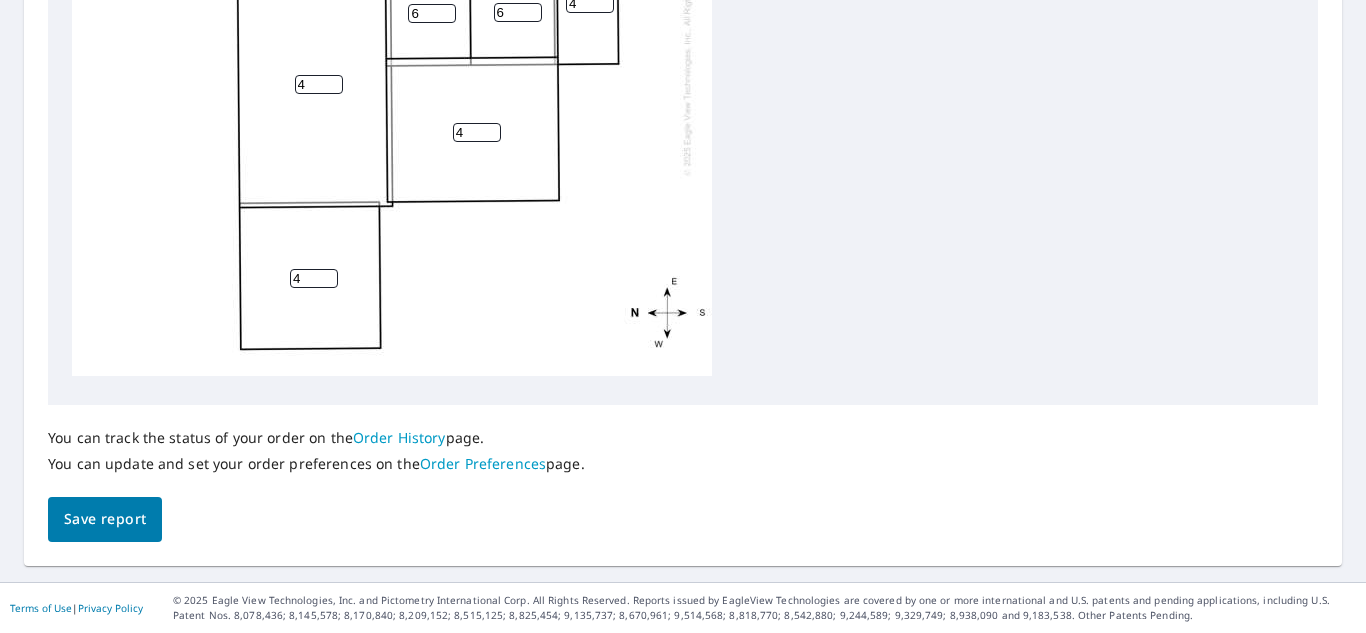 click on "Save report" at bounding box center (105, 519) 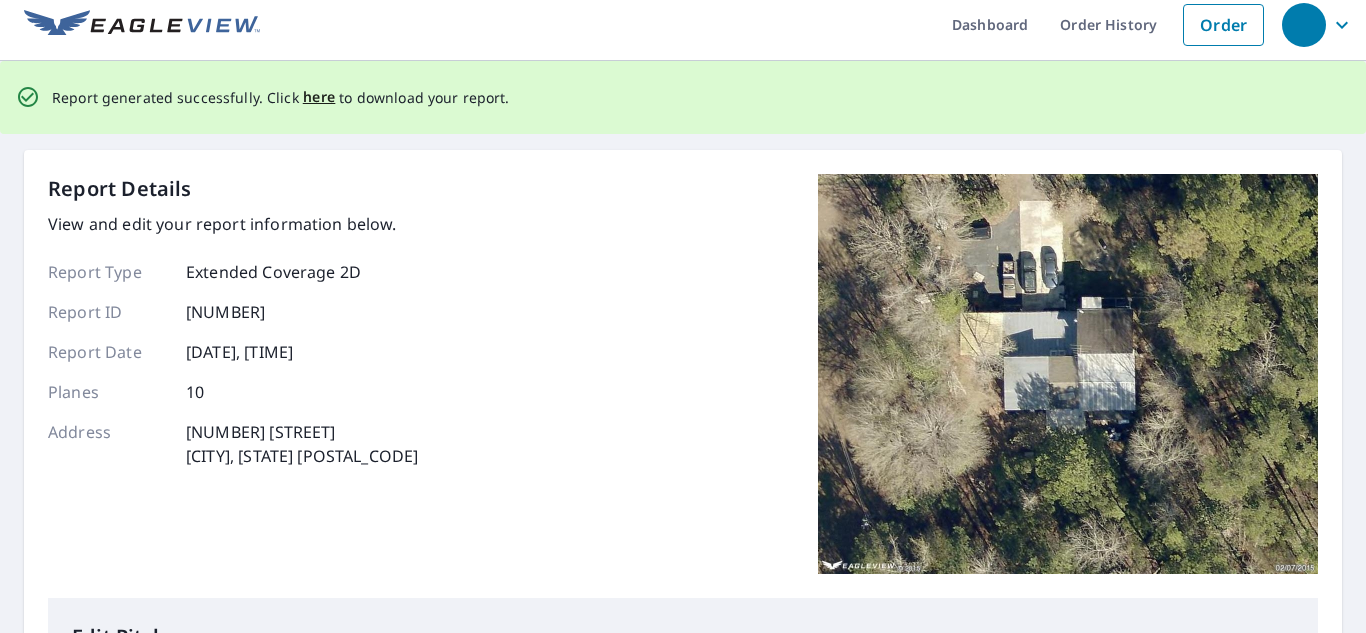 scroll, scrollTop: 20, scrollLeft: 0, axis: vertical 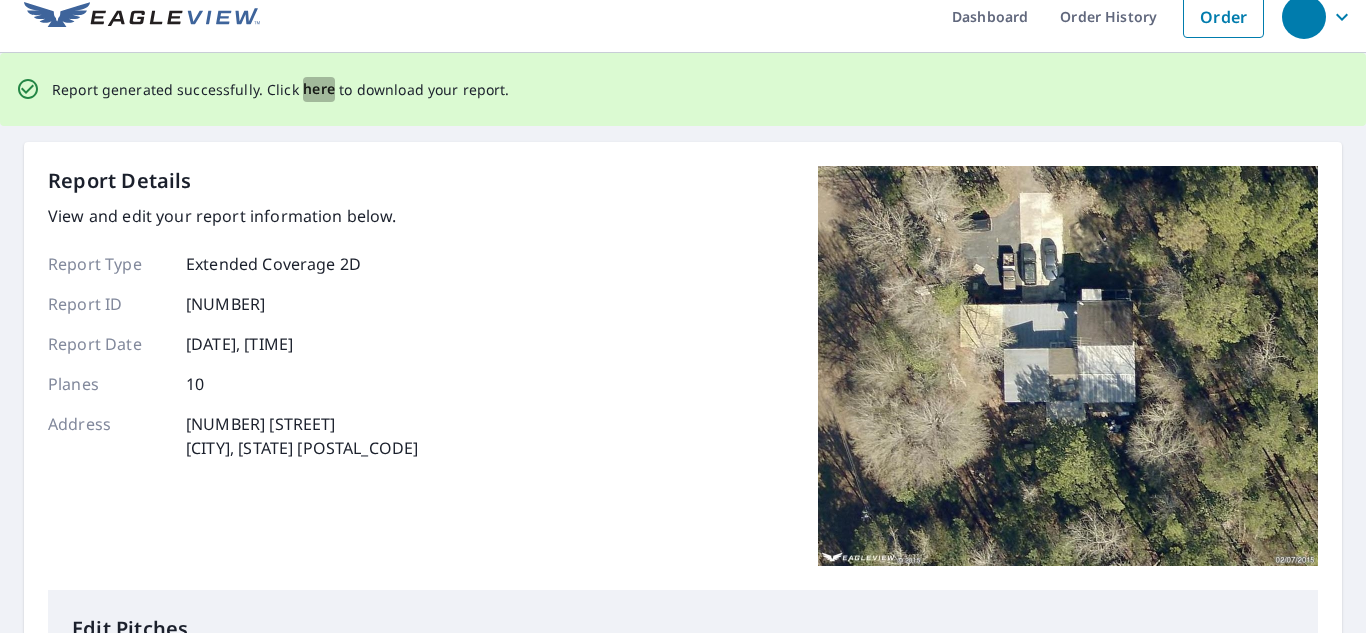 click on "here" at bounding box center [319, 89] 